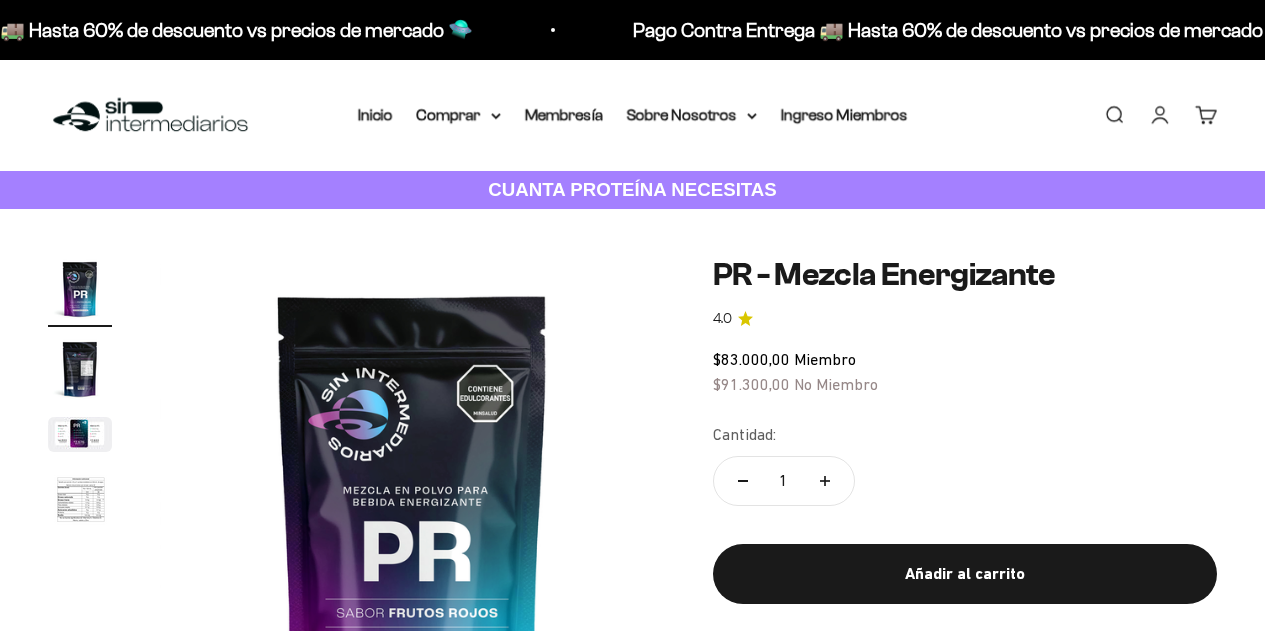 scroll, scrollTop: 0, scrollLeft: 0, axis: both 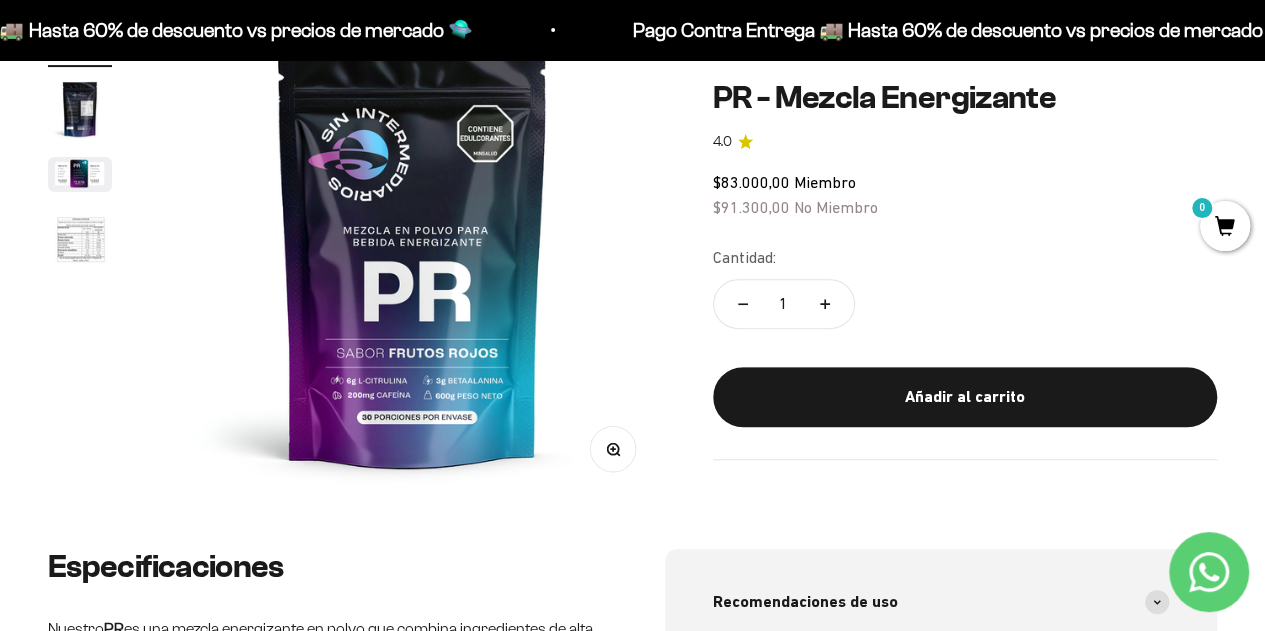 click on "Añadir al carrito" at bounding box center [965, 397] 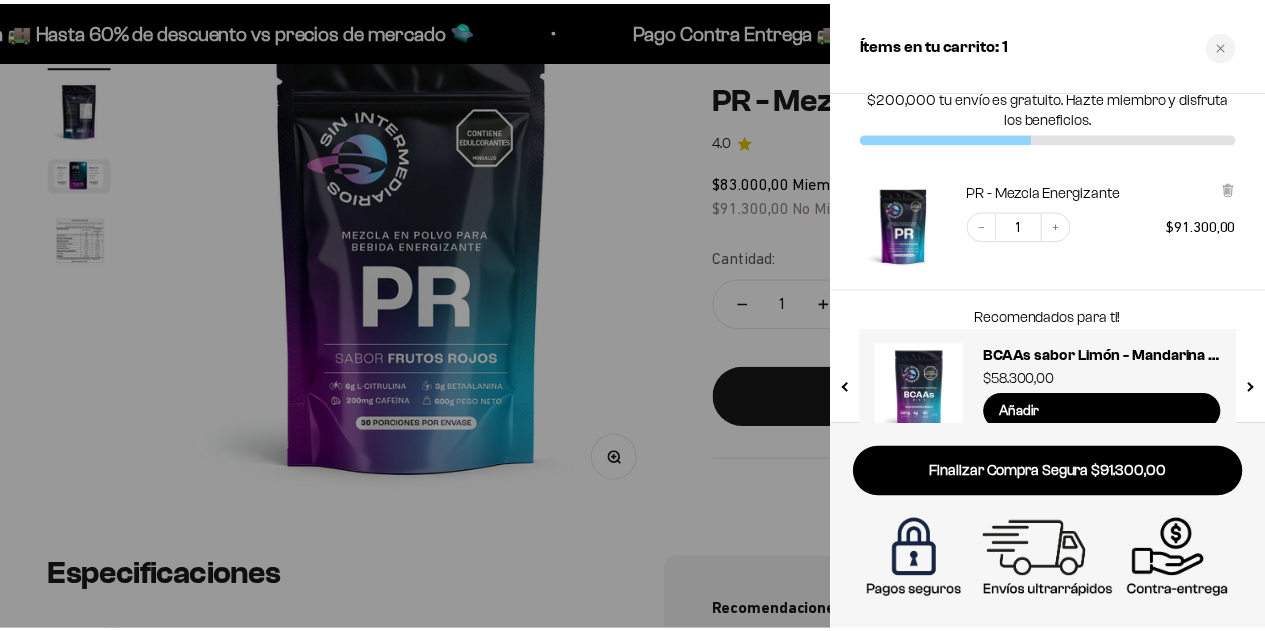 scroll, scrollTop: 0, scrollLeft: 0, axis: both 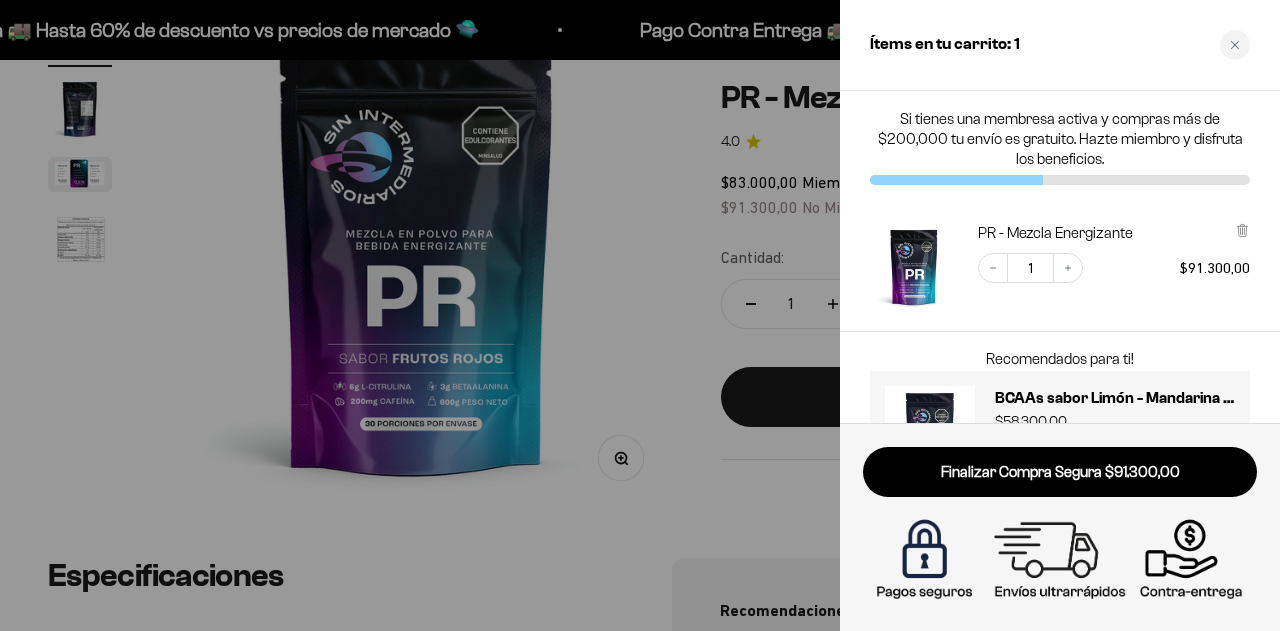 click at bounding box center (640, 315) 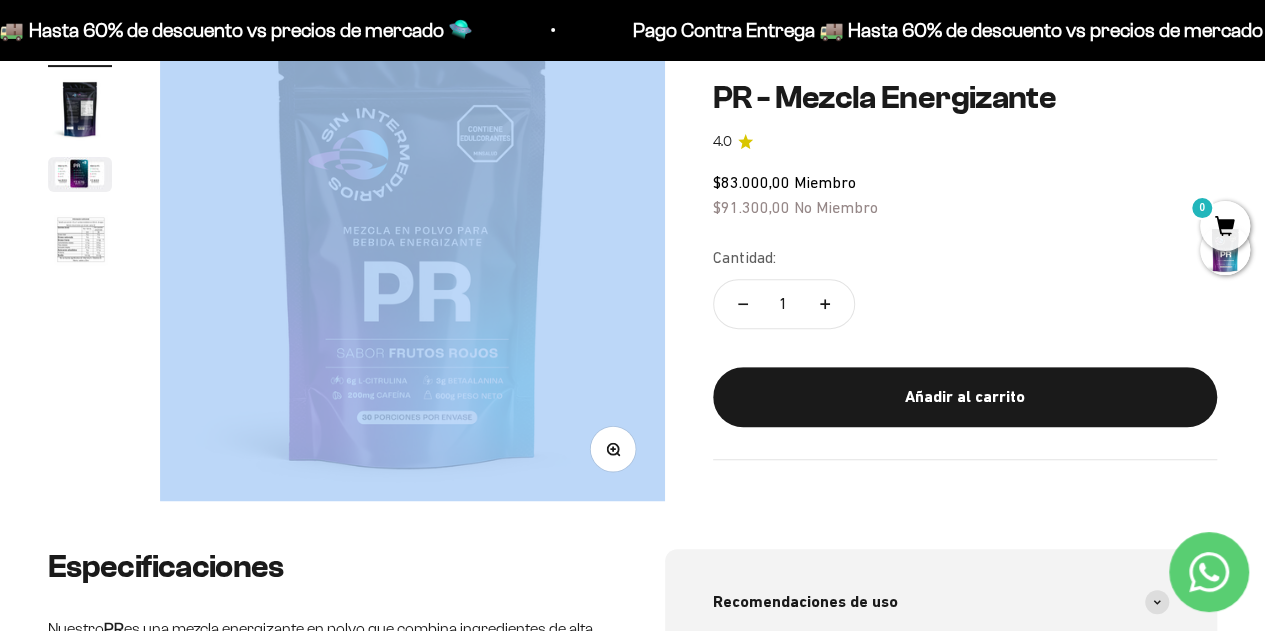 drag, startPoint x: 694, startPoint y: 410, endPoint x: 638, endPoint y: 397, distance: 57.48913 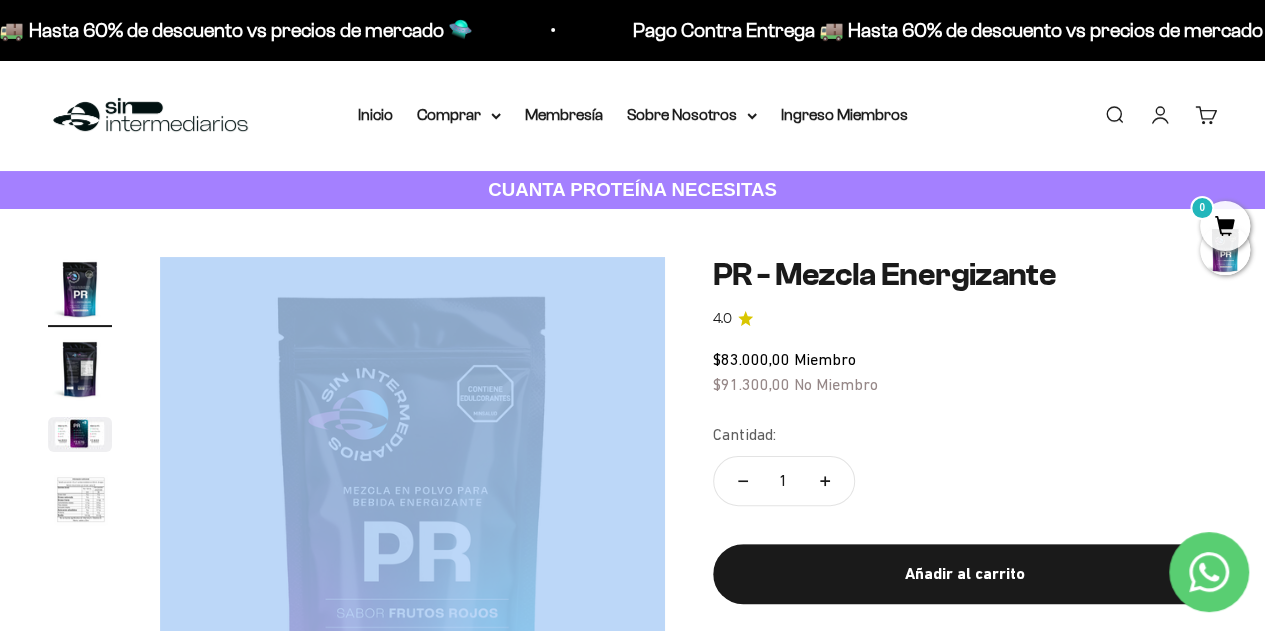 click on "Comprar" at bounding box center (459, 115) 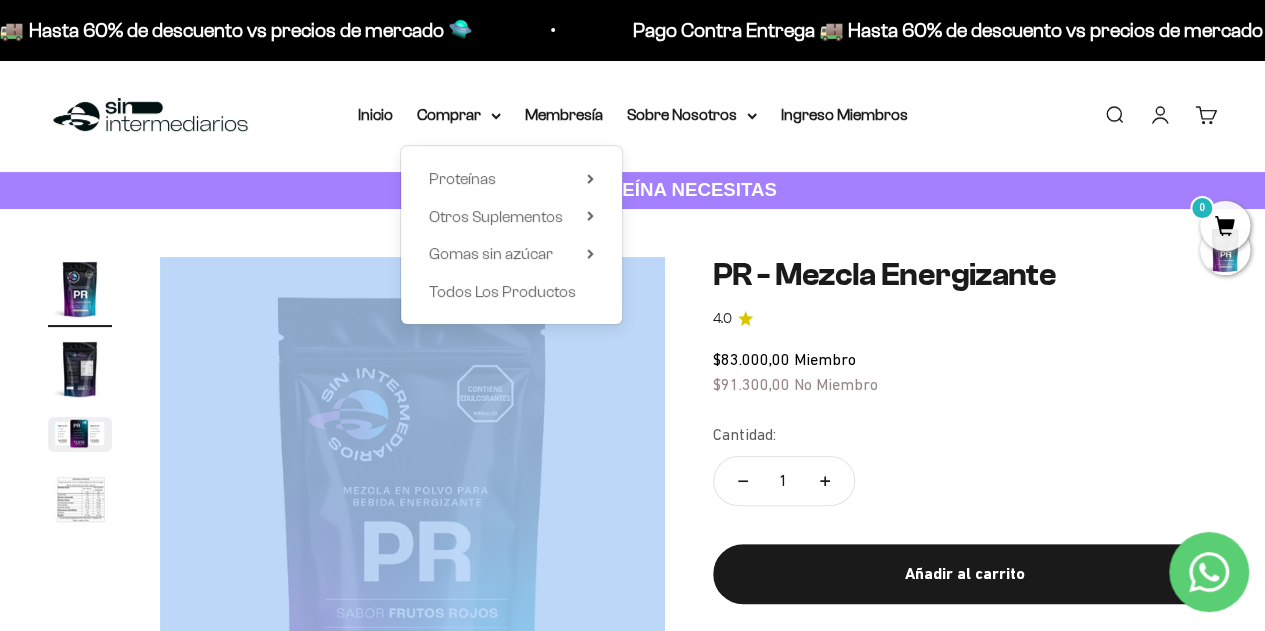 click on "Gomas sin azúcar" at bounding box center (491, 253) 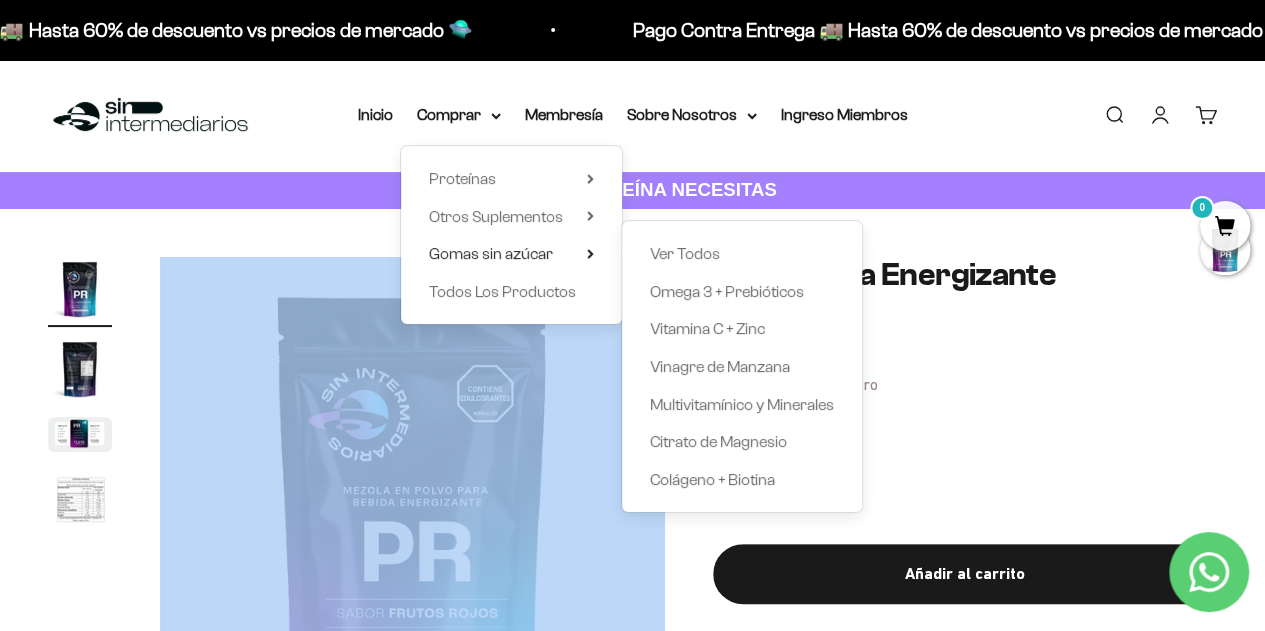 click on "Otros Suplementos" at bounding box center [496, 216] 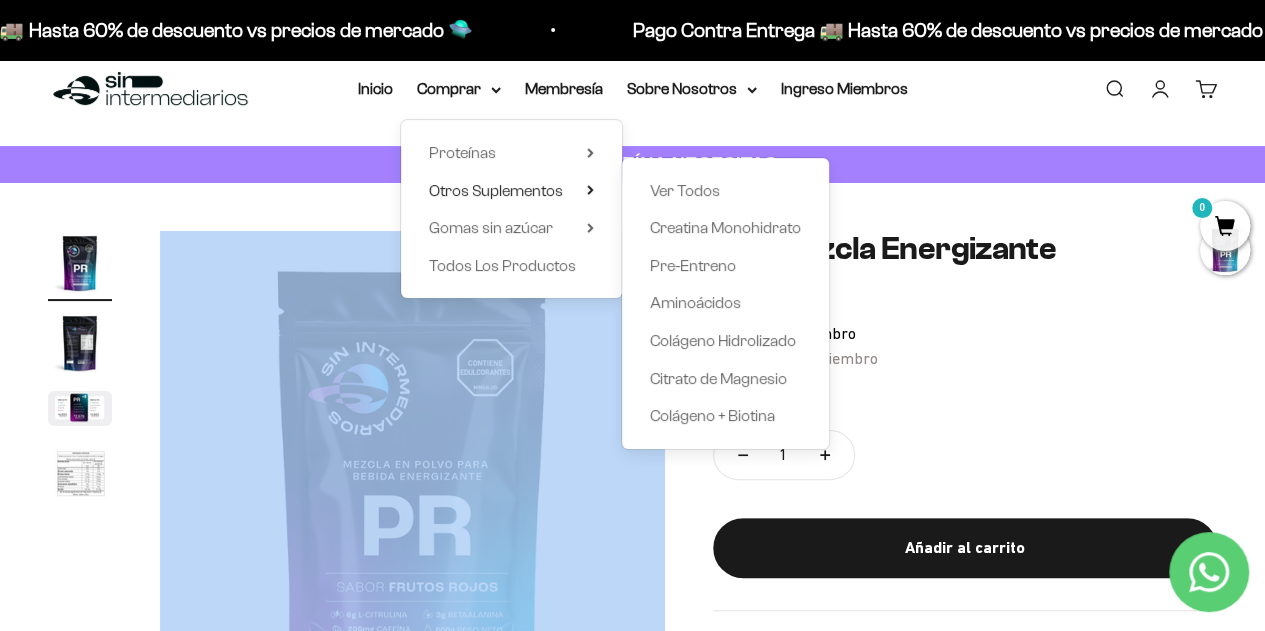 scroll, scrollTop: 20, scrollLeft: 0, axis: vertical 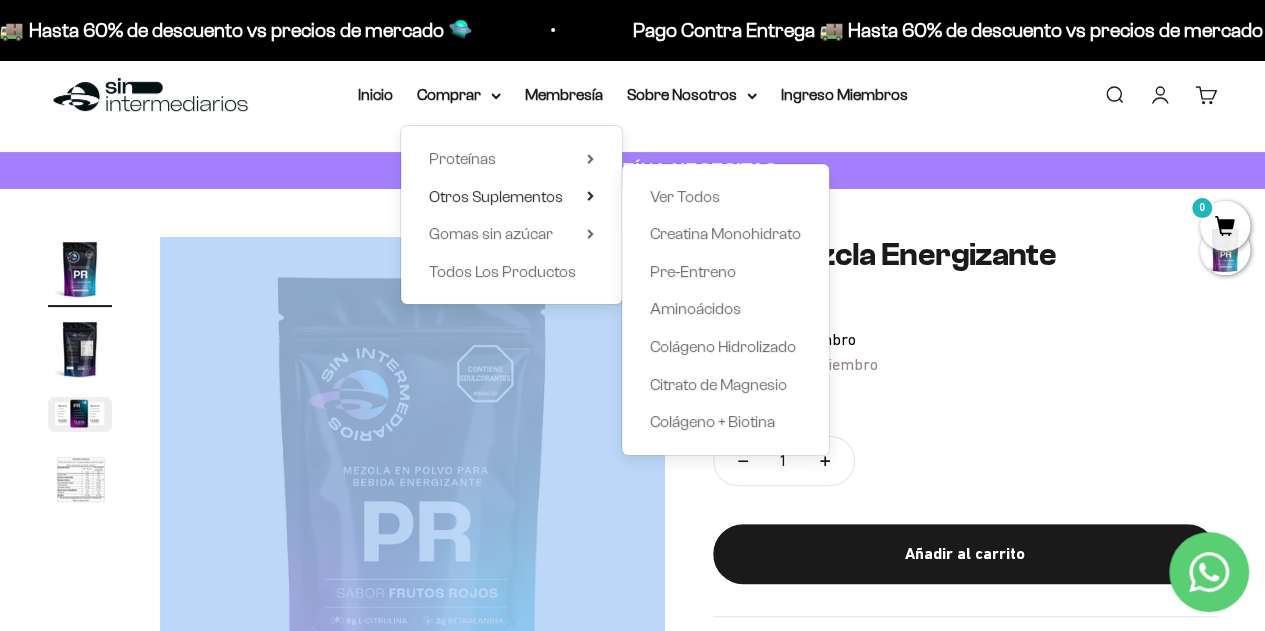click on "Creatina Monohidrato" at bounding box center [725, 233] 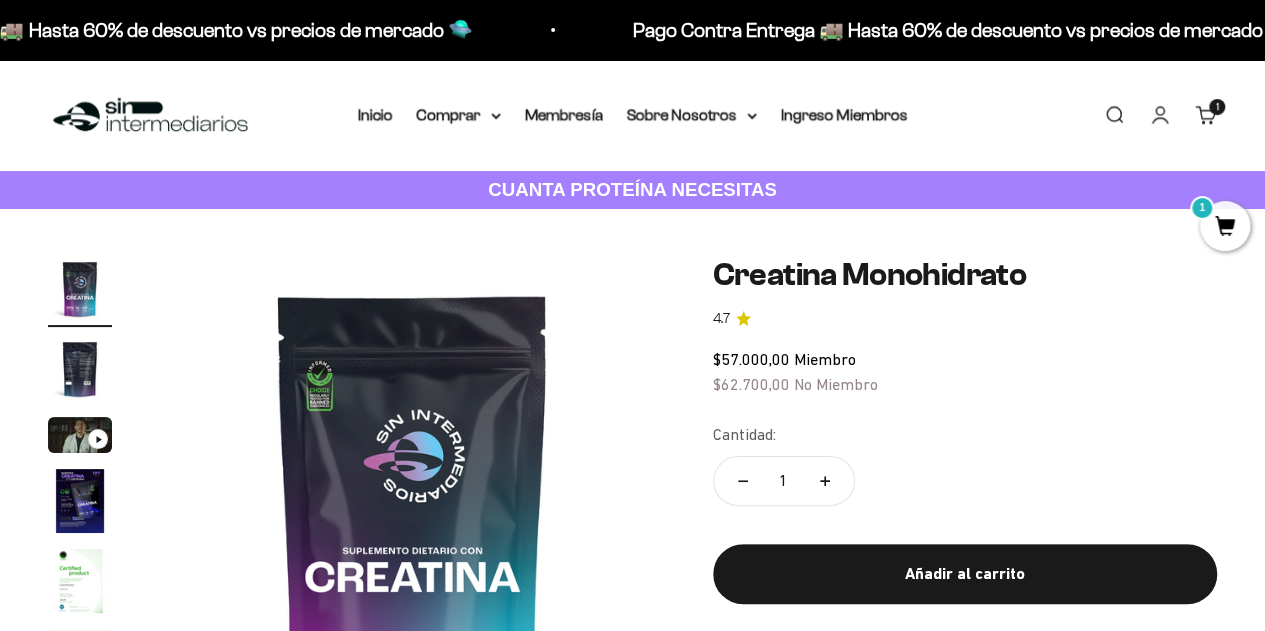 scroll, scrollTop: 132, scrollLeft: 0, axis: vertical 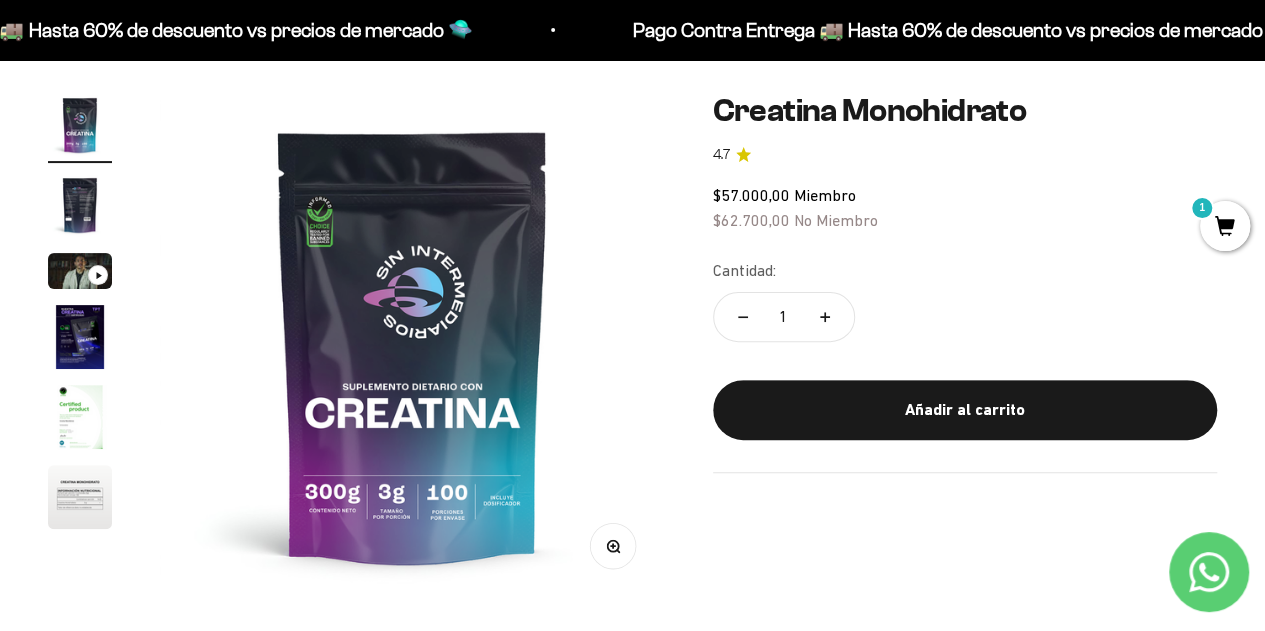 click on "Añadir al carrito" at bounding box center (965, 410) 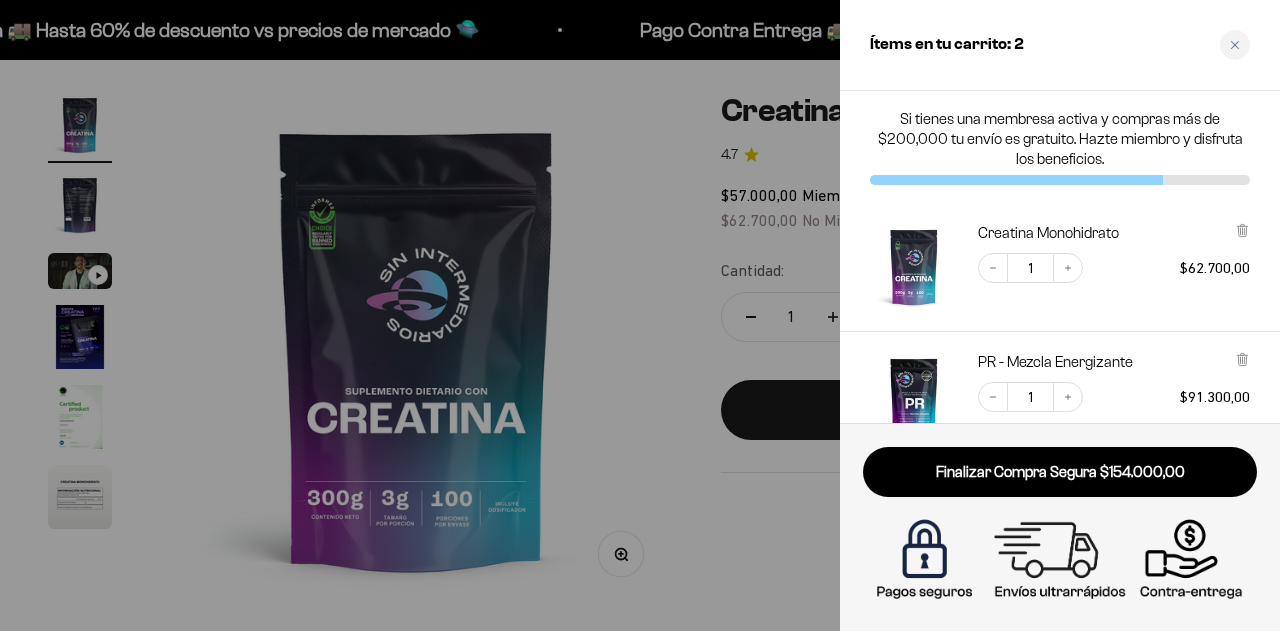 click at bounding box center [640, 315] 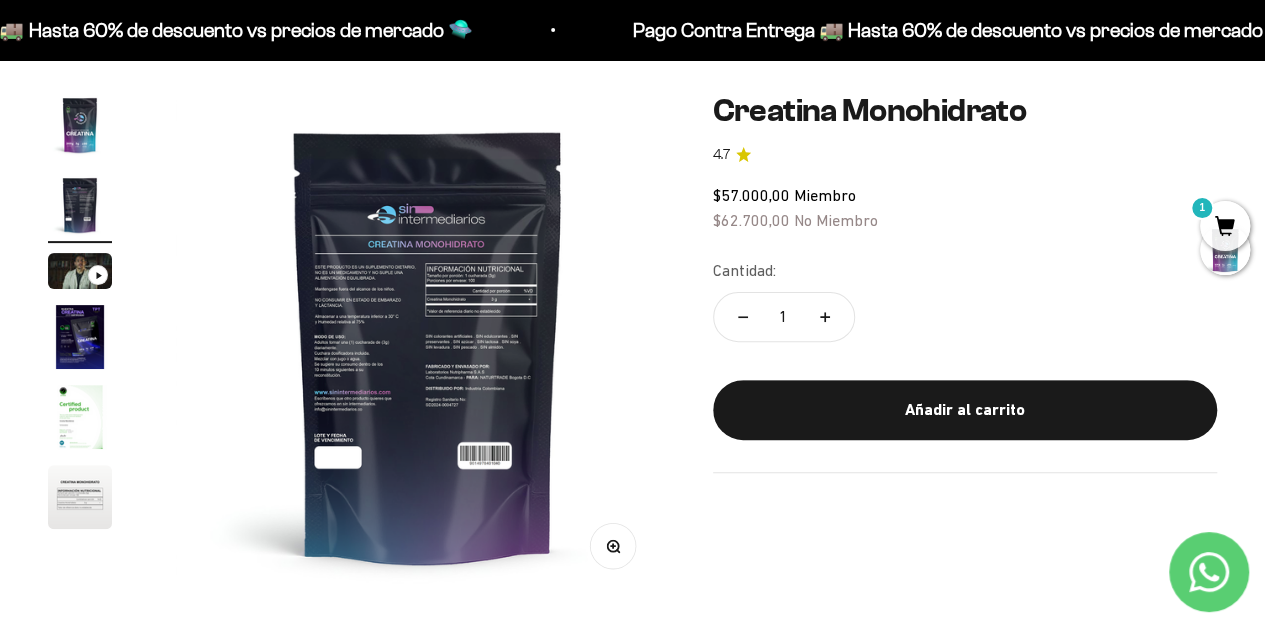 scroll, scrollTop: 0, scrollLeft: 508, axis: horizontal 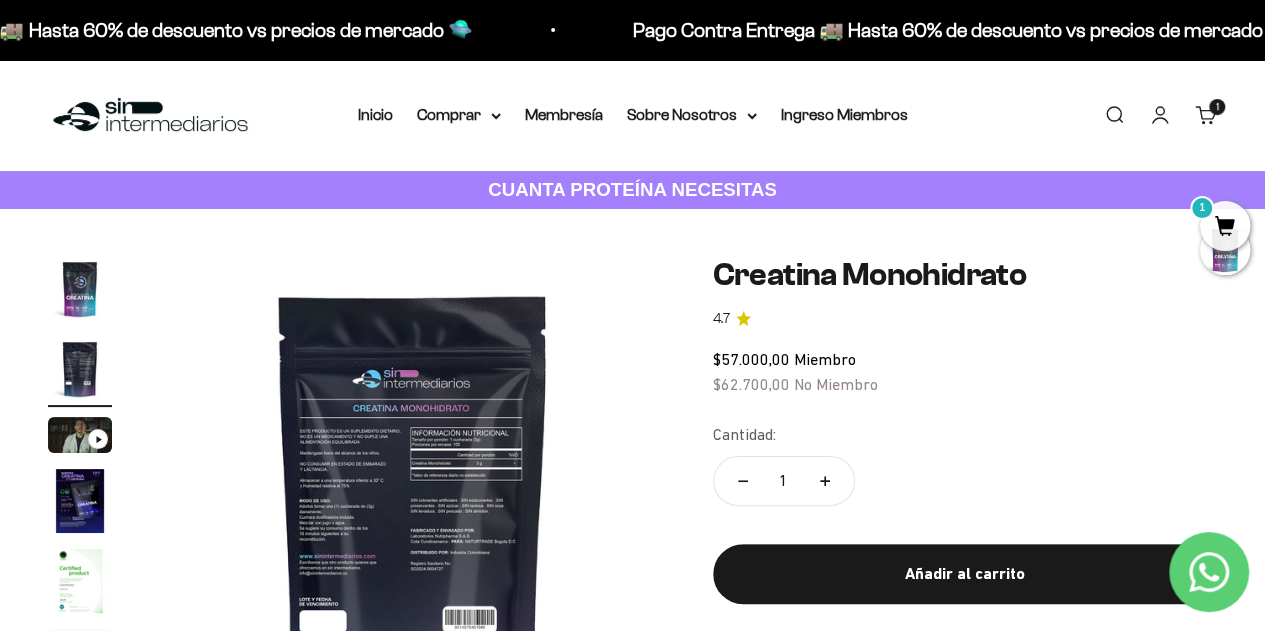 click on "Comprar" at bounding box center [459, 115] 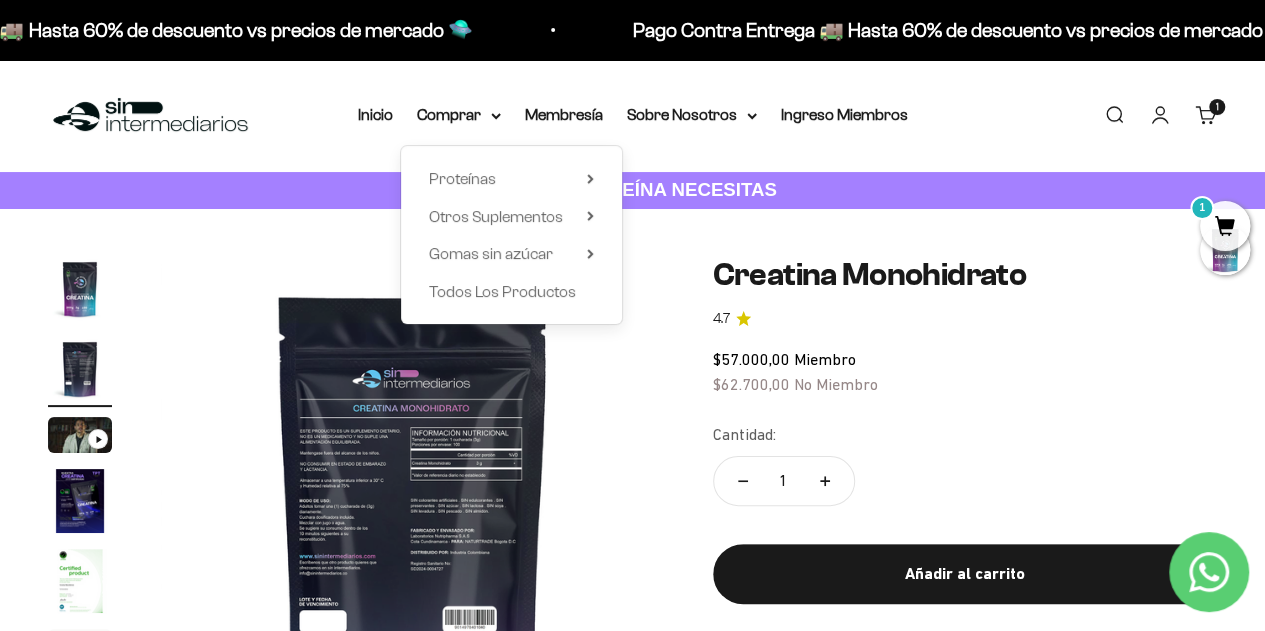 click on "Otros Suplementos" at bounding box center (496, 216) 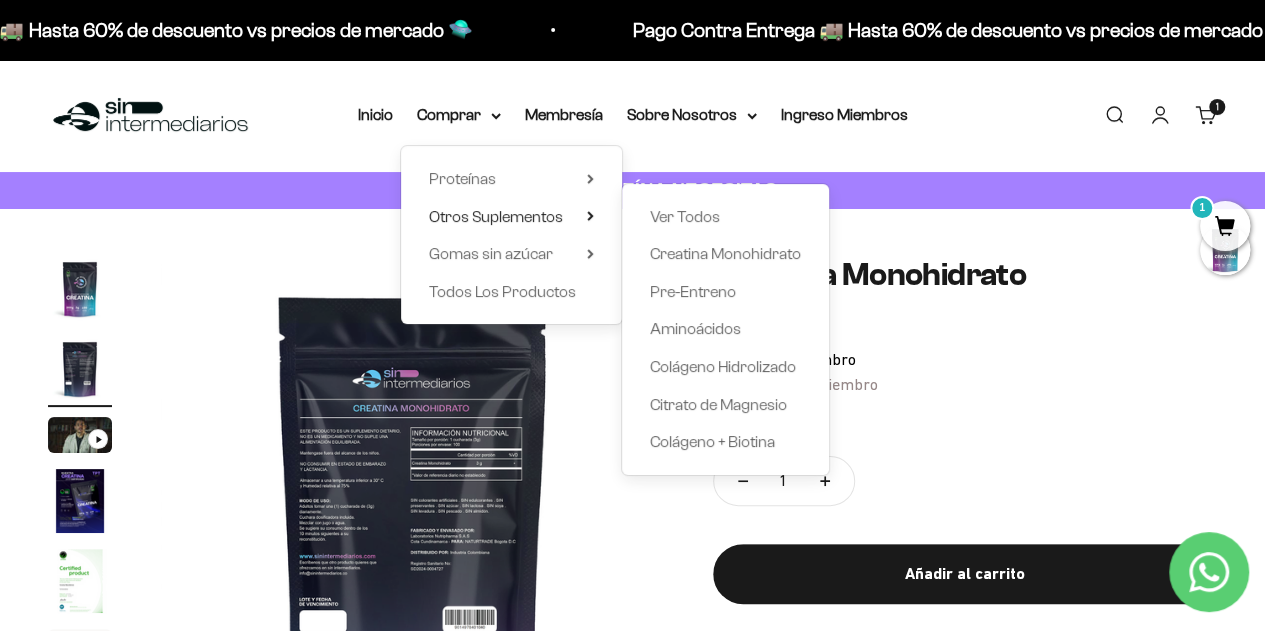 click on "Colágeno Hidrolizado" at bounding box center [723, 366] 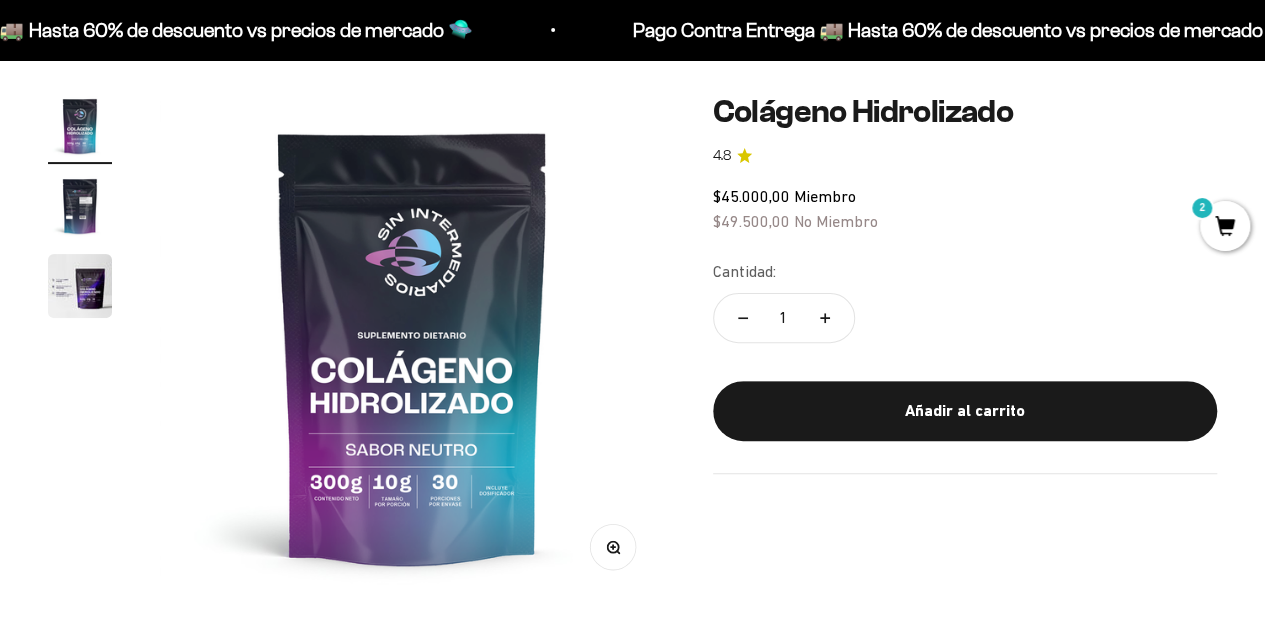 scroll, scrollTop: 176, scrollLeft: 0, axis: vertical 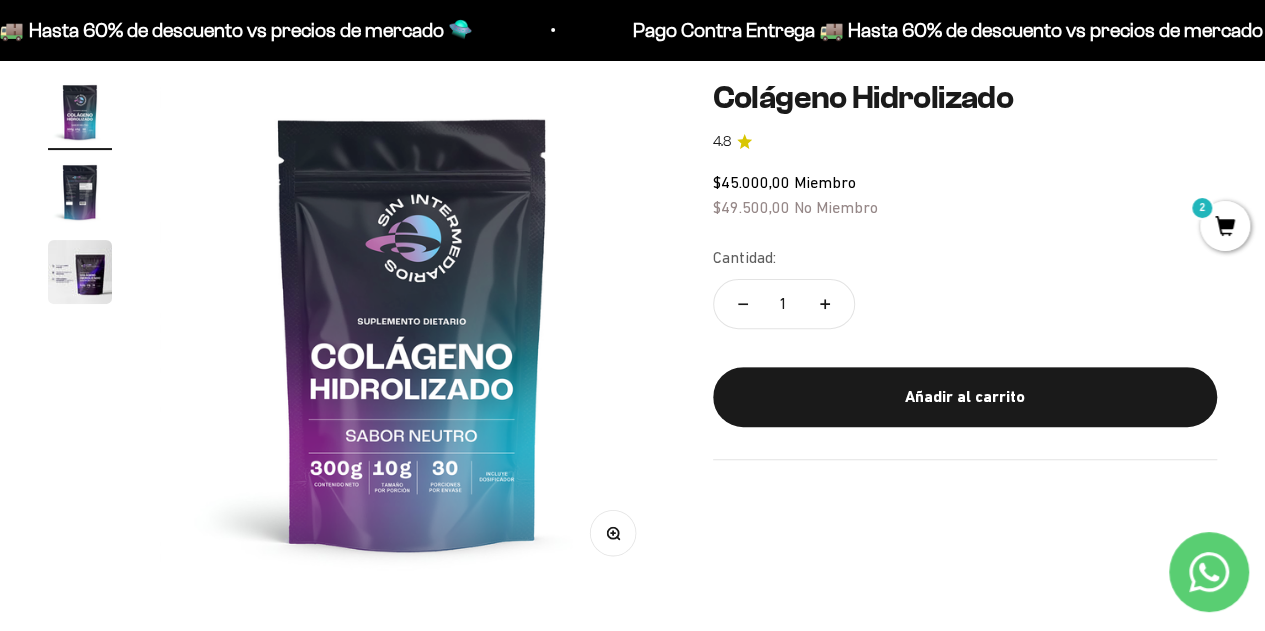 click 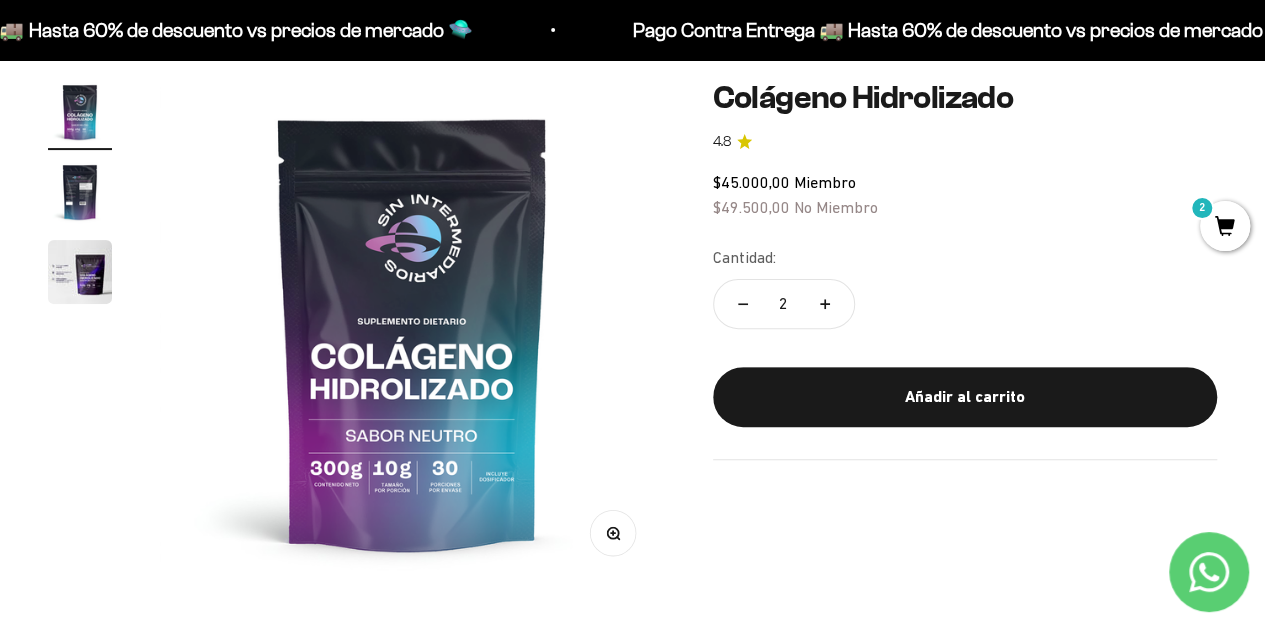 click 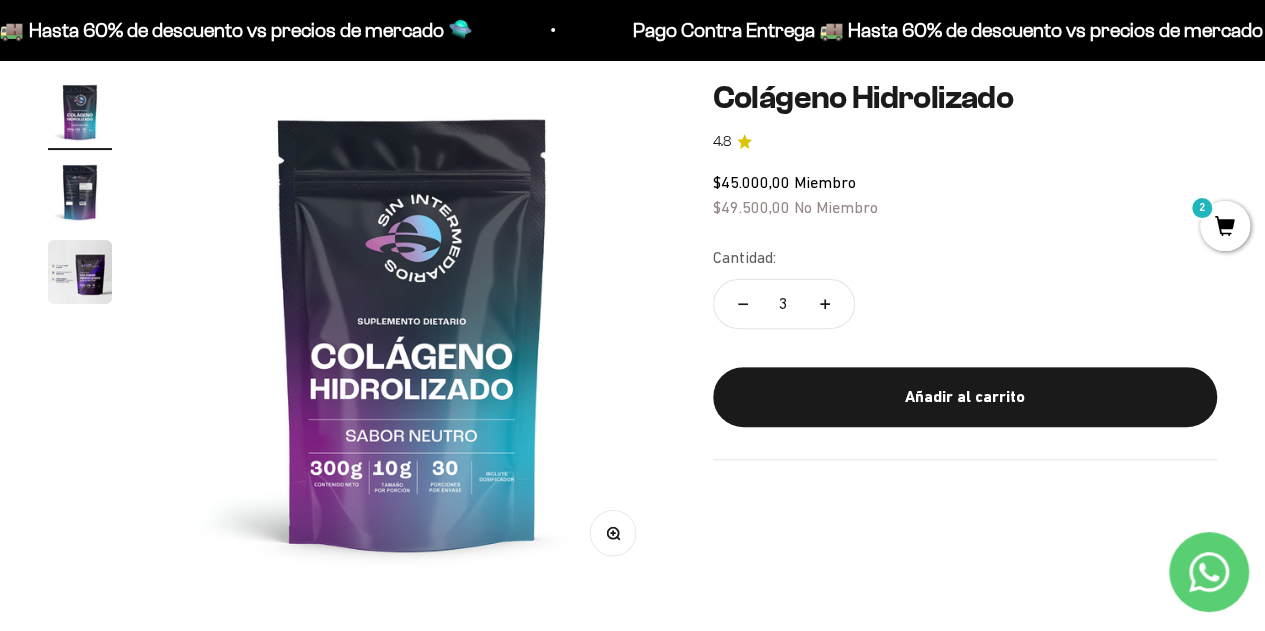 click 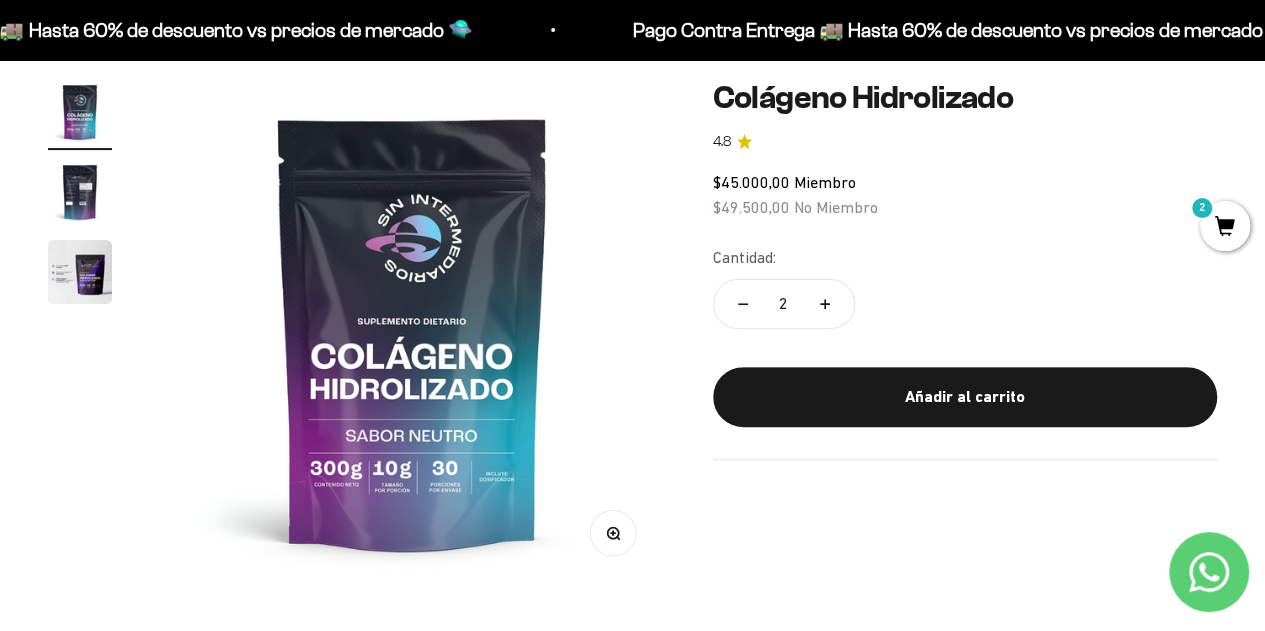 click on "Añadir al carrito" at bounding box center (965, 397) 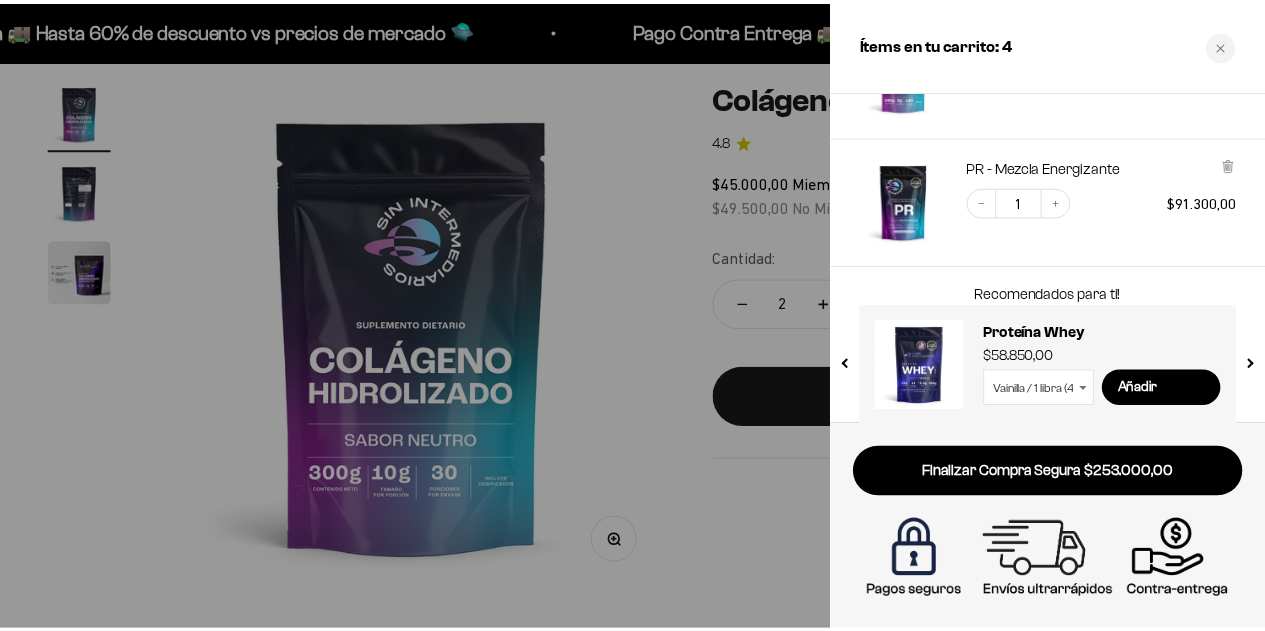 scroll, scrollTop: 300, scrollLeft: 0, axis: vertical 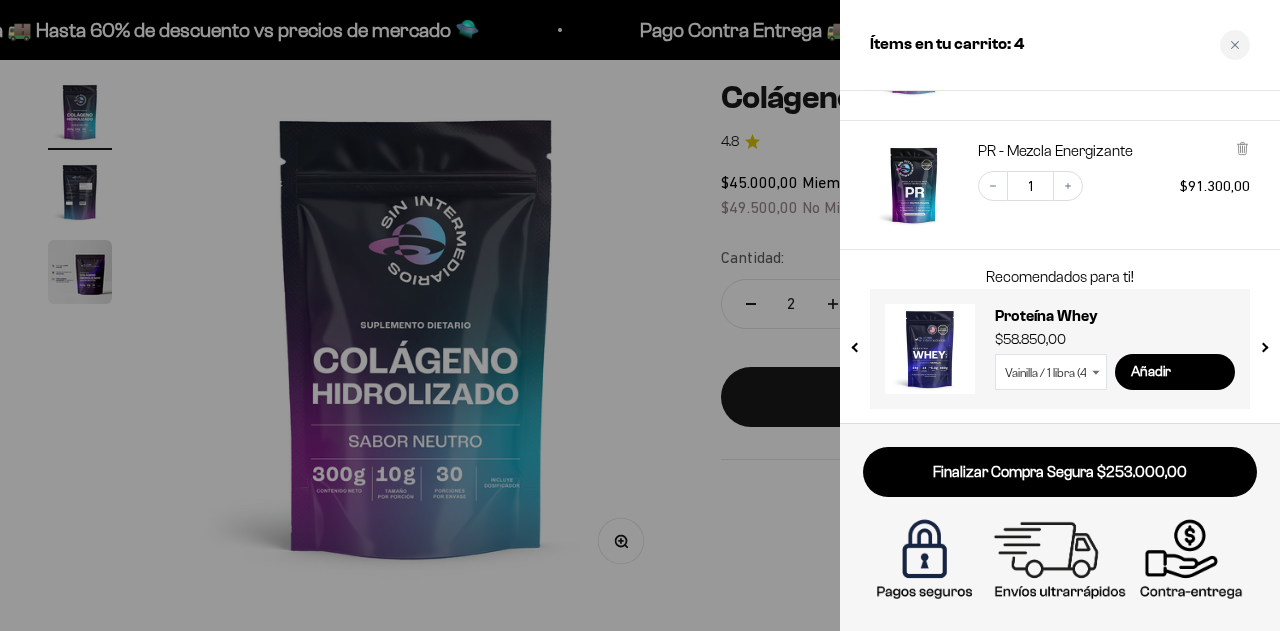 click at bounding box center [640, 315] 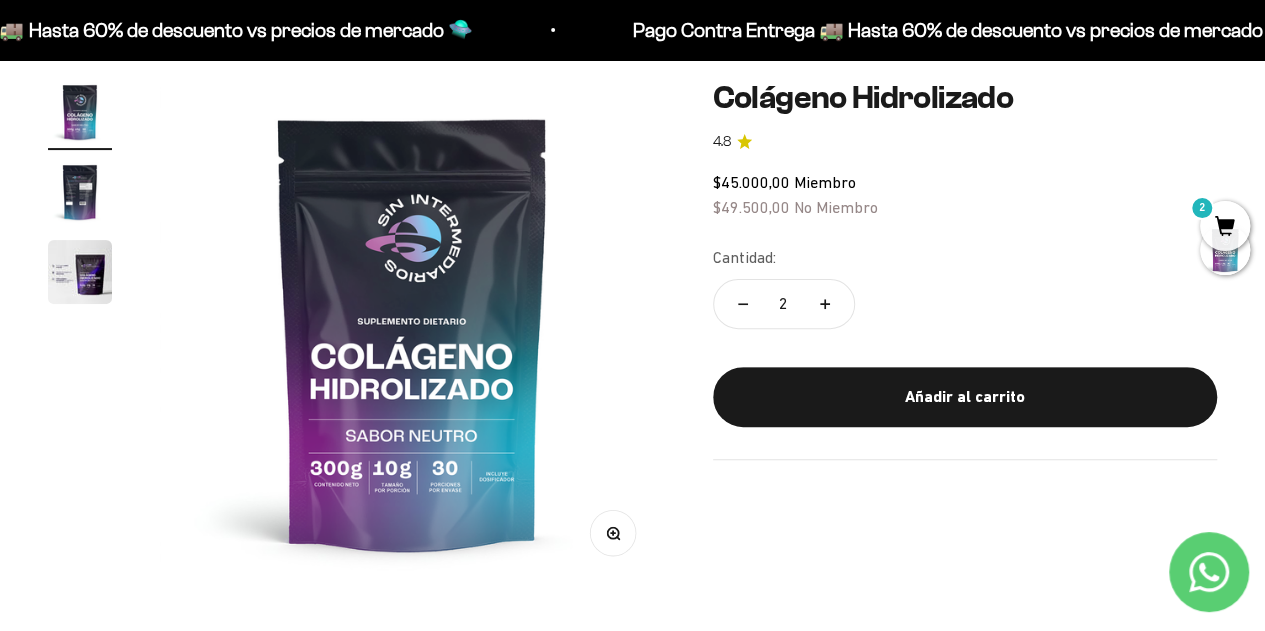 scroll, scrollTop: 0, scrollLeft: 0, axis: both 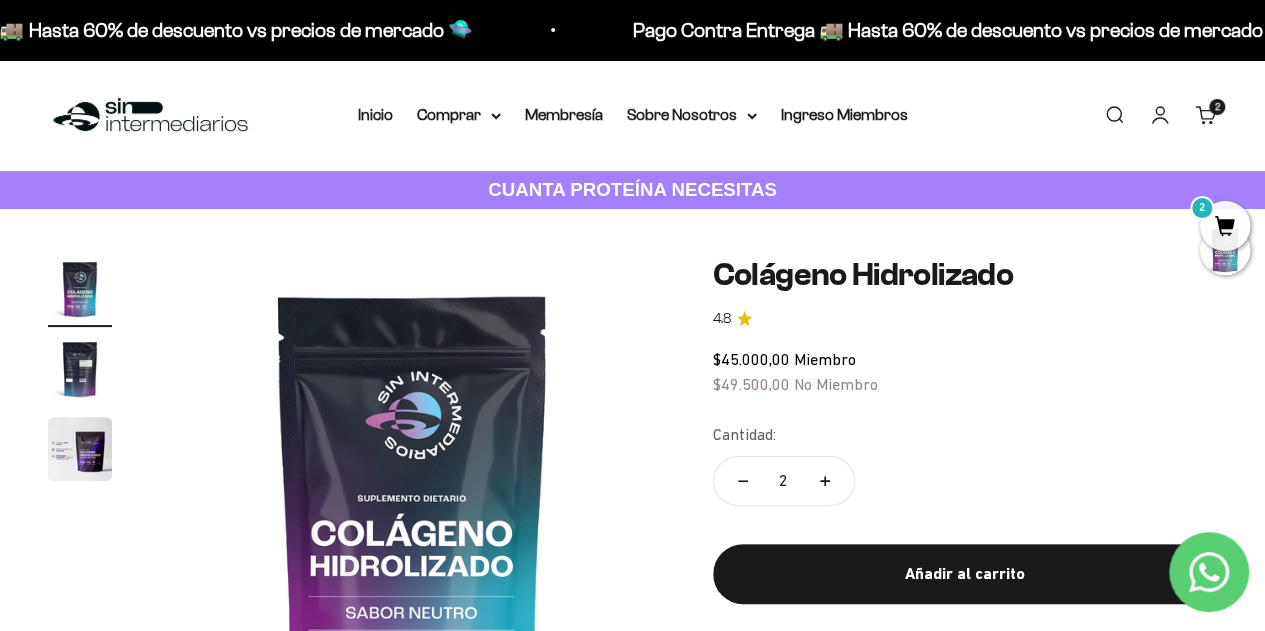 click 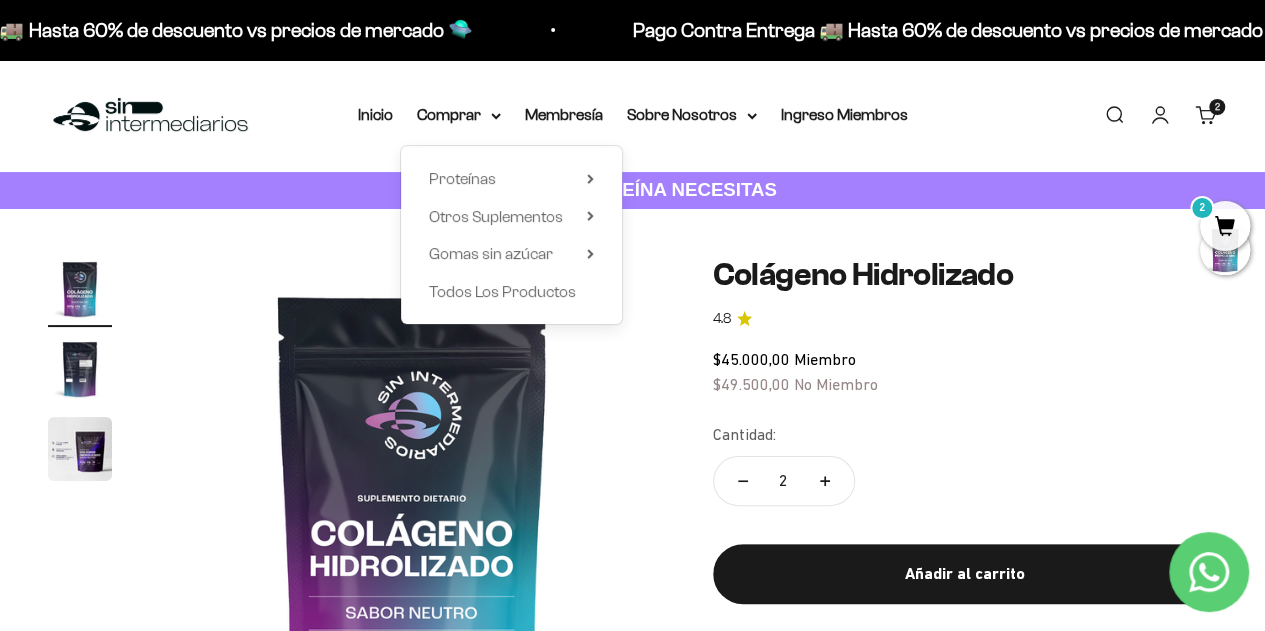 click on "Proteínas" at bounding box center (462, 178) 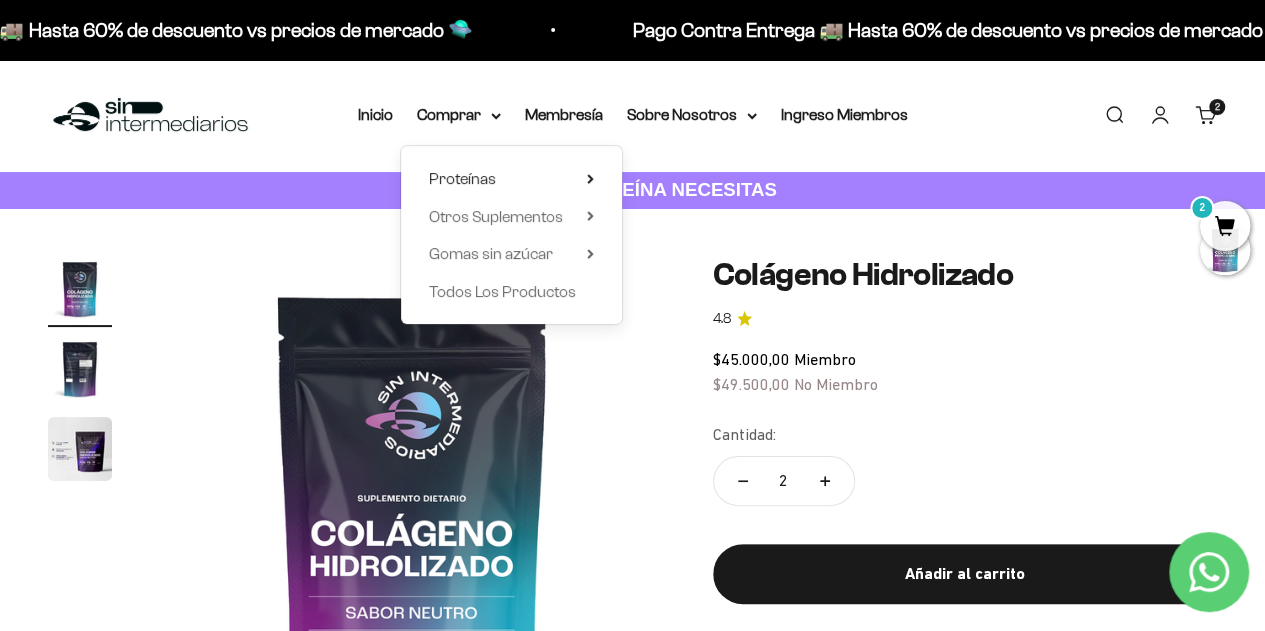 click on "Otros Suplementos" at bounding box center (511, 217) 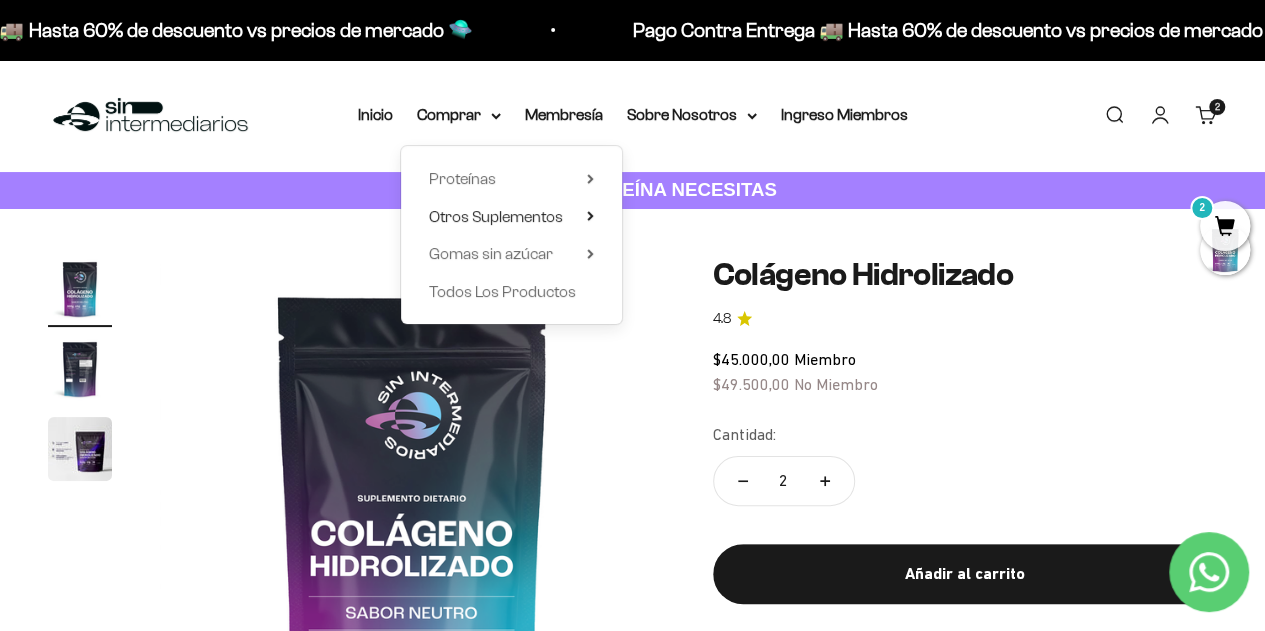 click on "Proteínas" at bounding box center [511, 179] 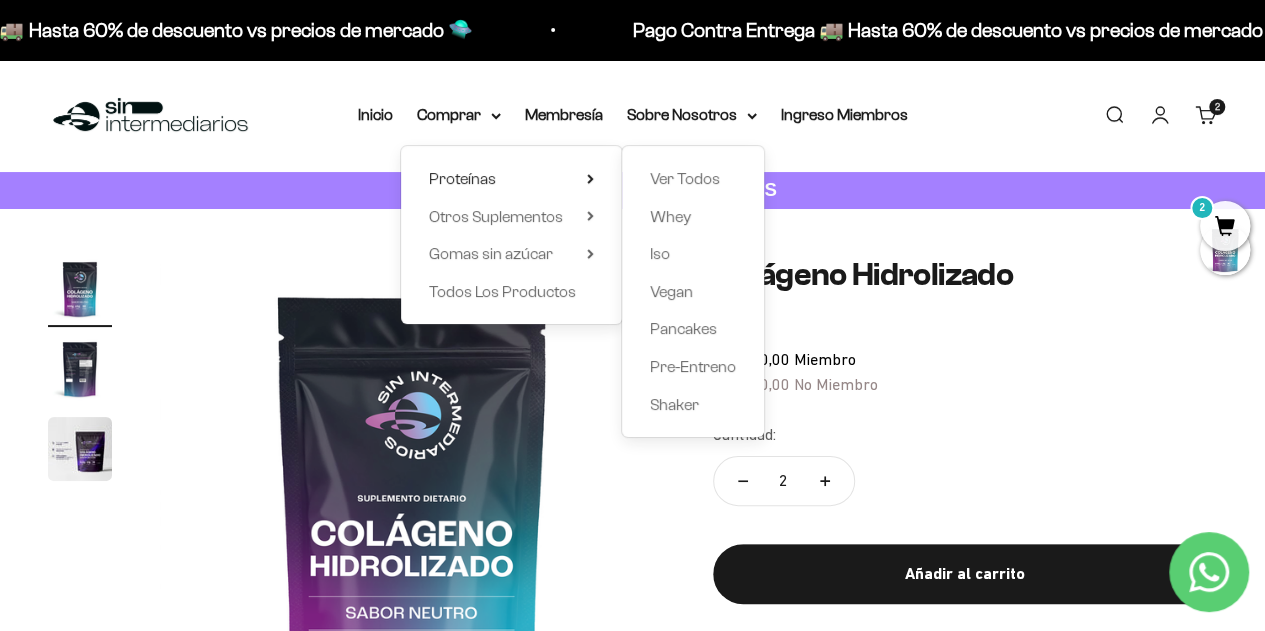 click on "Iso" at bounding box center [660, 253] 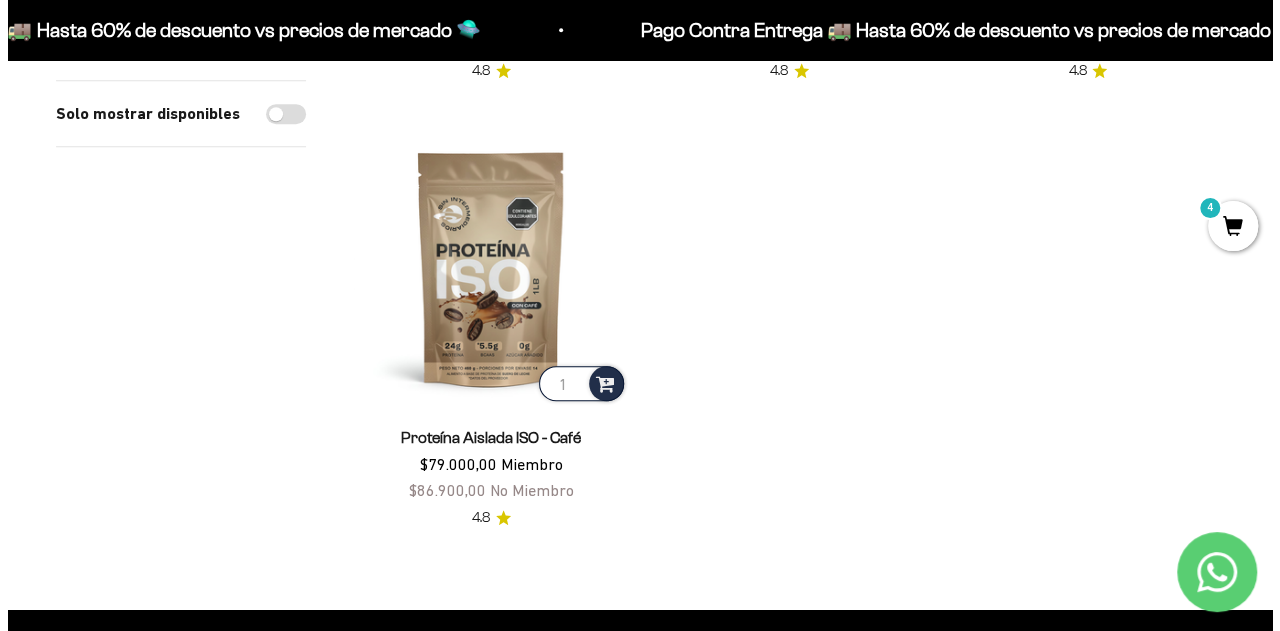 scroll, scrollTop: 649, scrollLeft: 0, axis: vertical 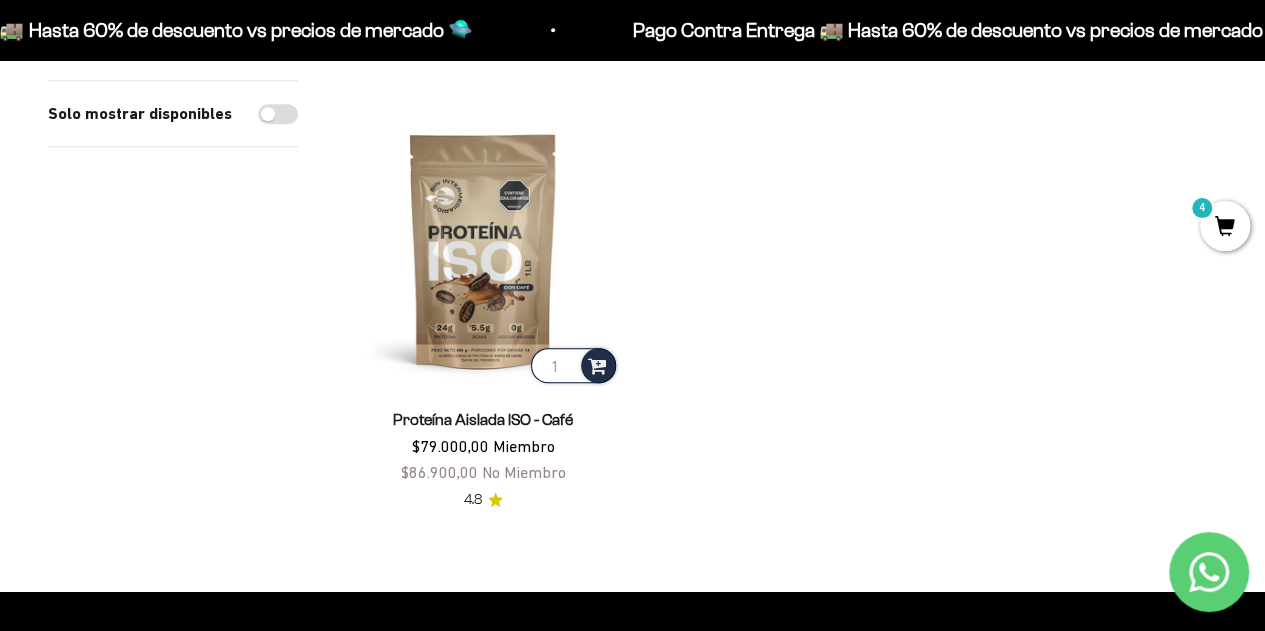 click at bounding box center (597, 364) 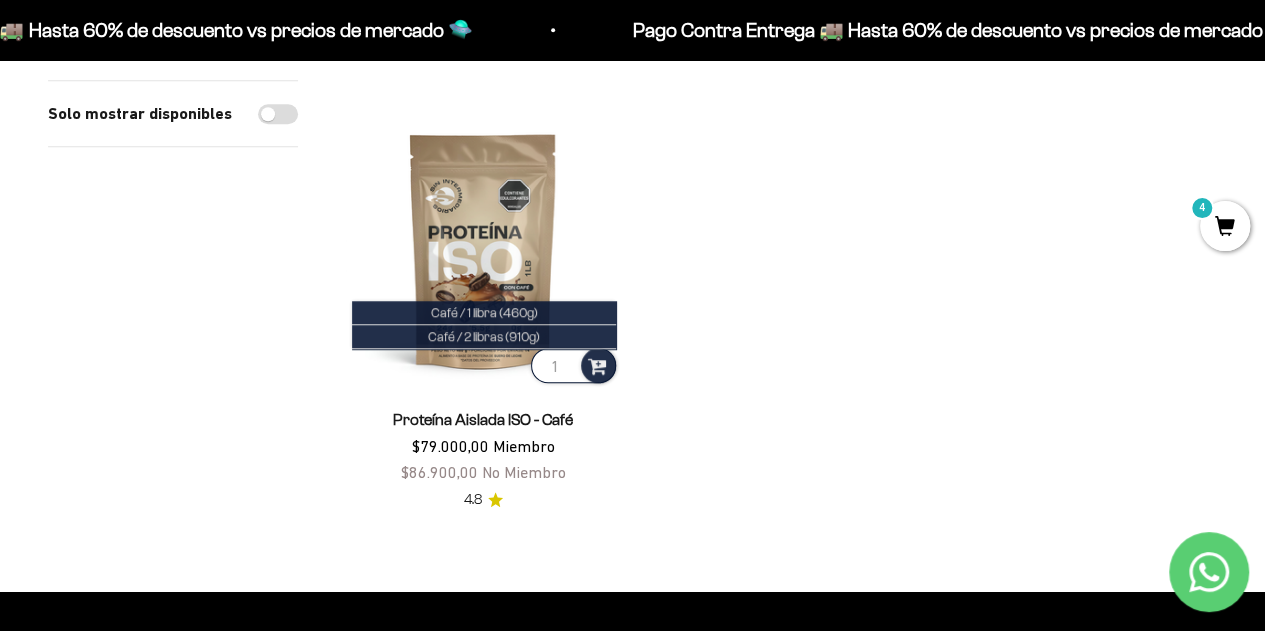 click on "Café / 2 libras (910g)" at bounding box center [484, 337] 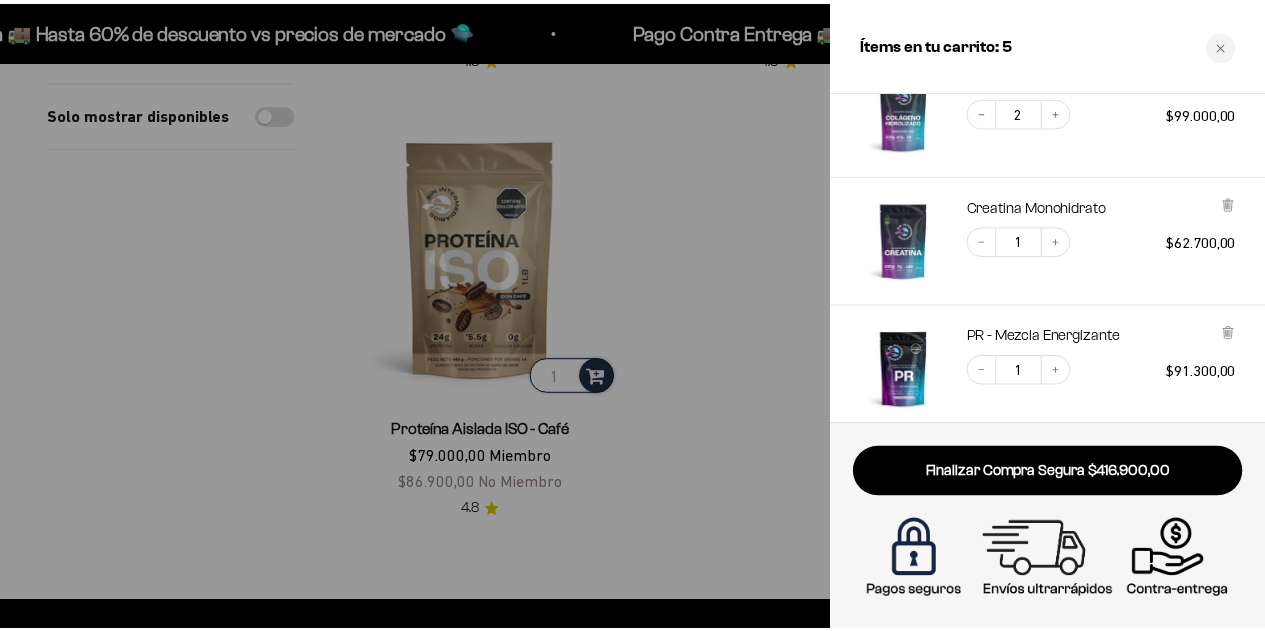 scroll, scrollTop: 452, scrollLeft: 0, axis: vertical 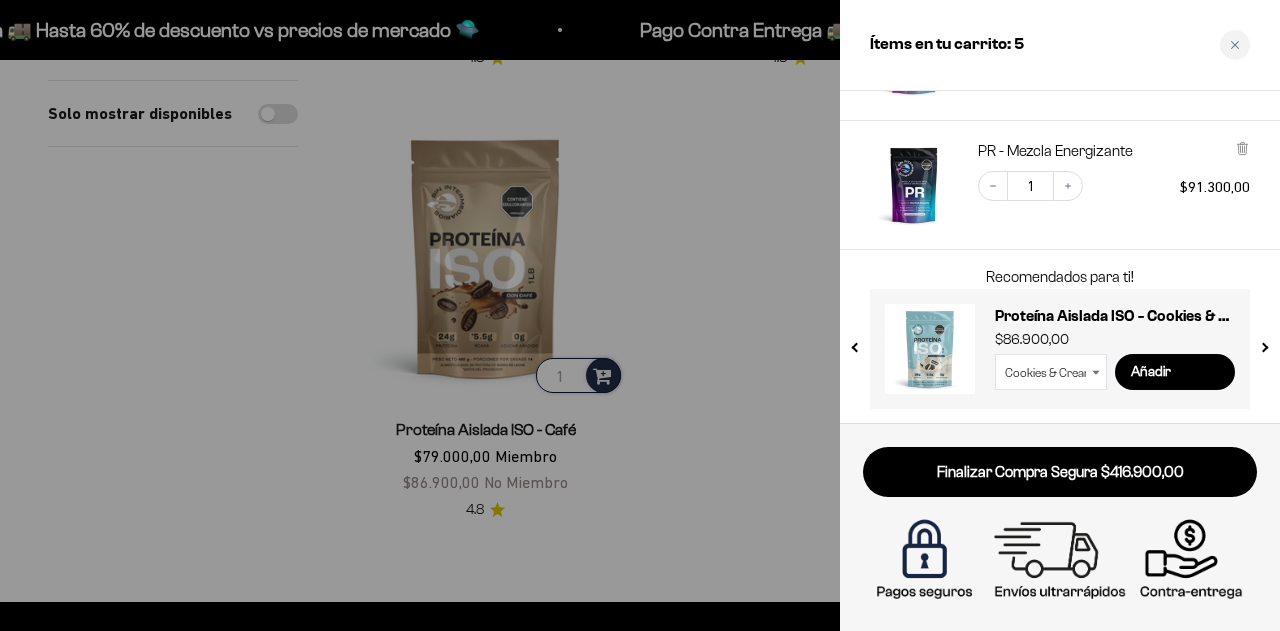 click 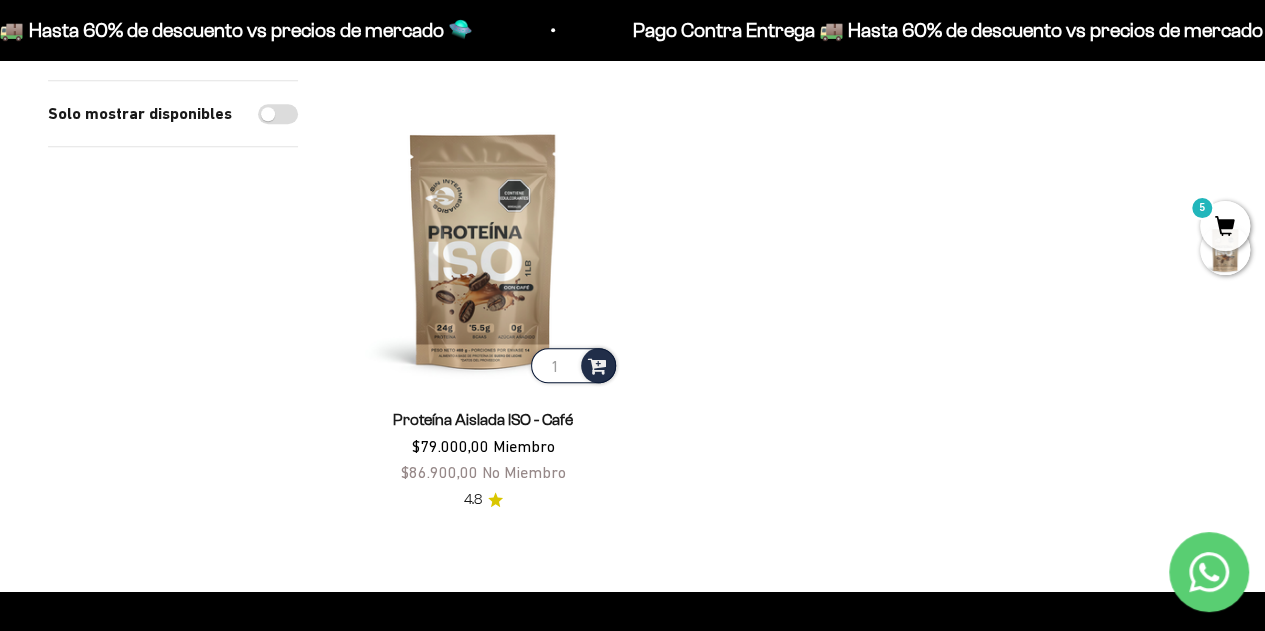 click at bounding box center [483, 250] 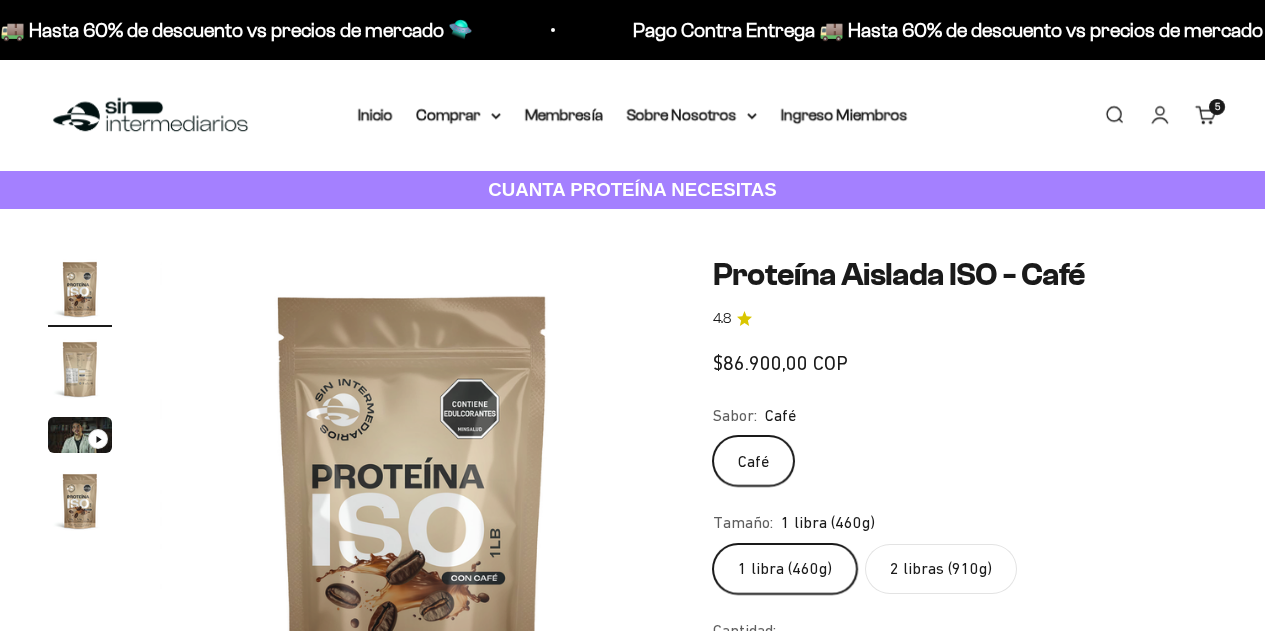 scroll, scrollTop: 0, scrollLeft: 0, axis: both 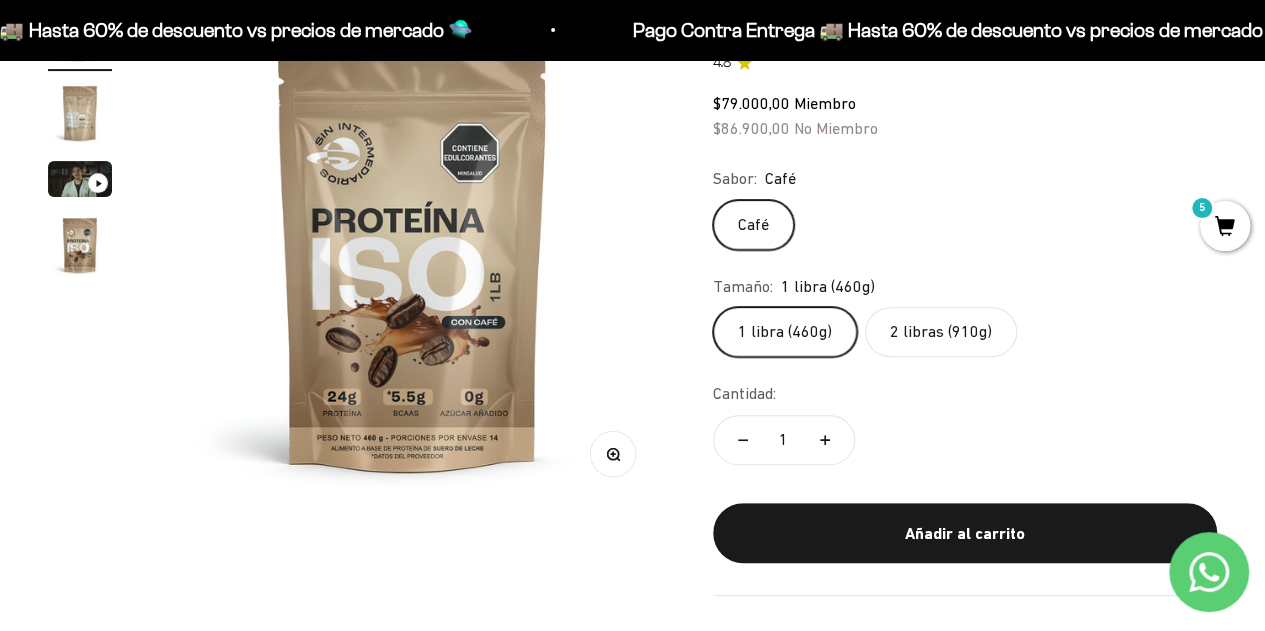 click on "2 libras (910g)" 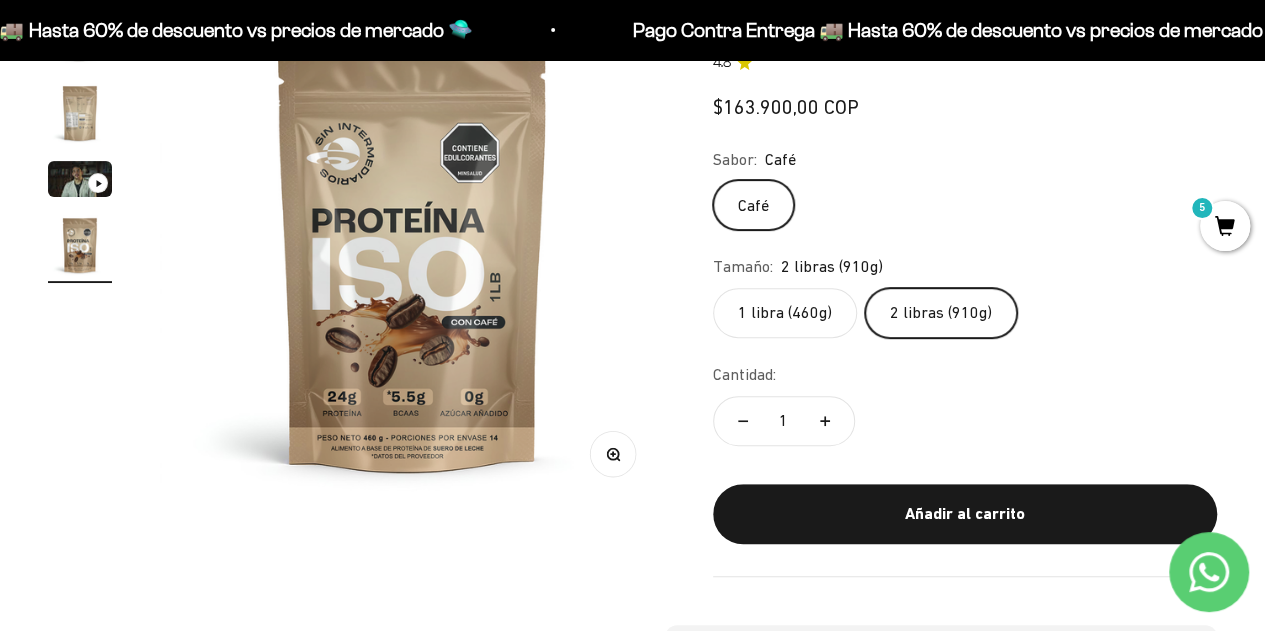 scroll, scrollTop: 0, scrollLeft: 1548, axis: horizontal 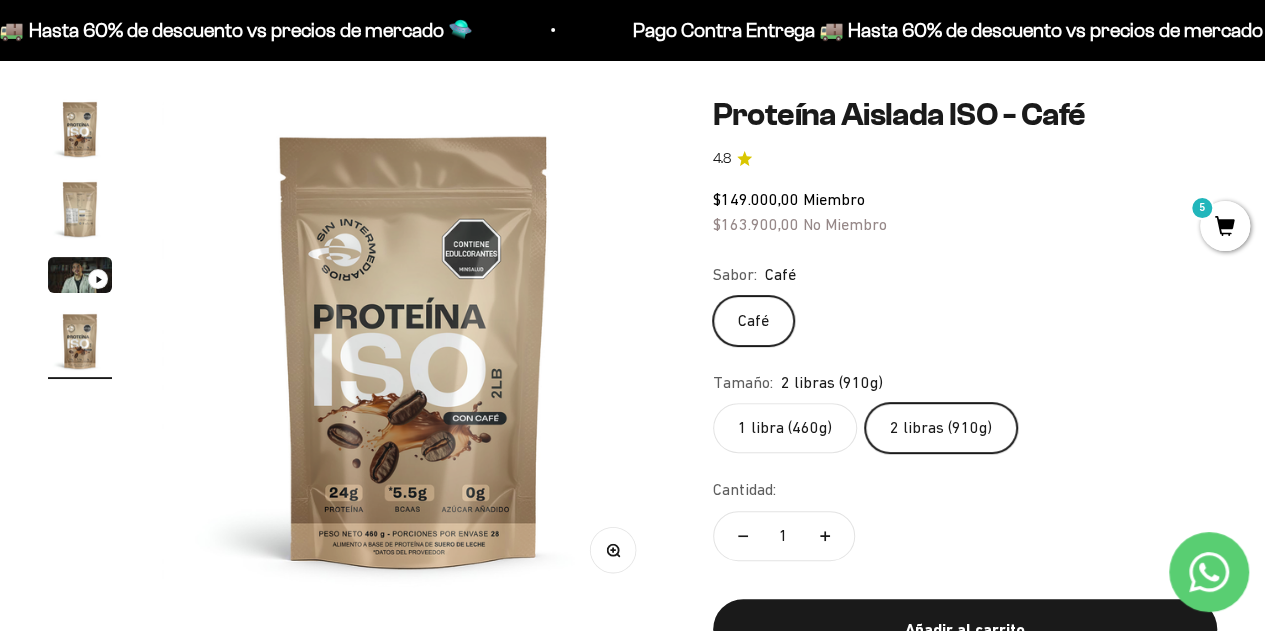 click on "1 libra (460g)" 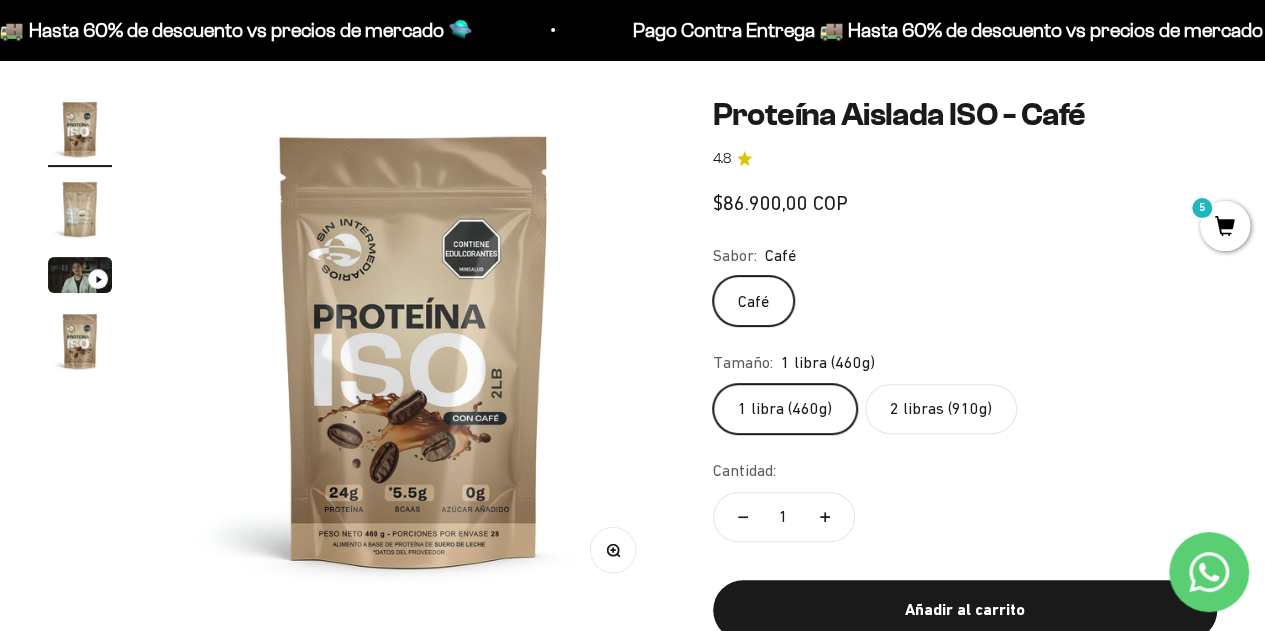 scroll, scrollTop: 0, scrollLeft: 0, axis: both 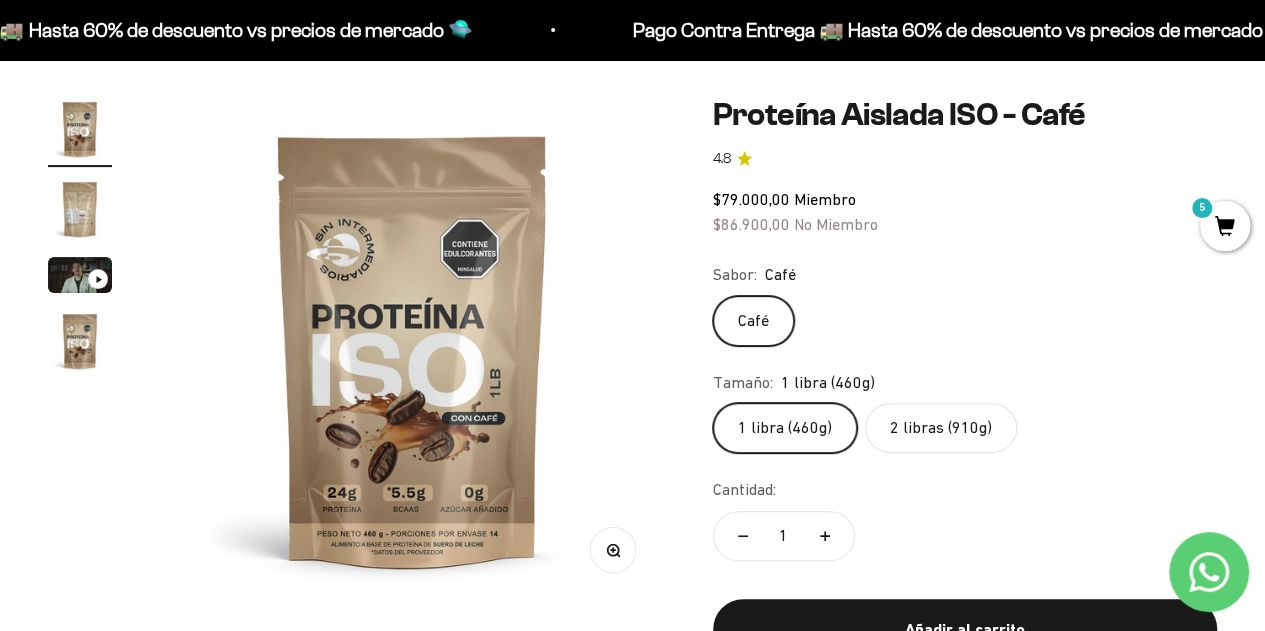 click on "2 libras (910g)" 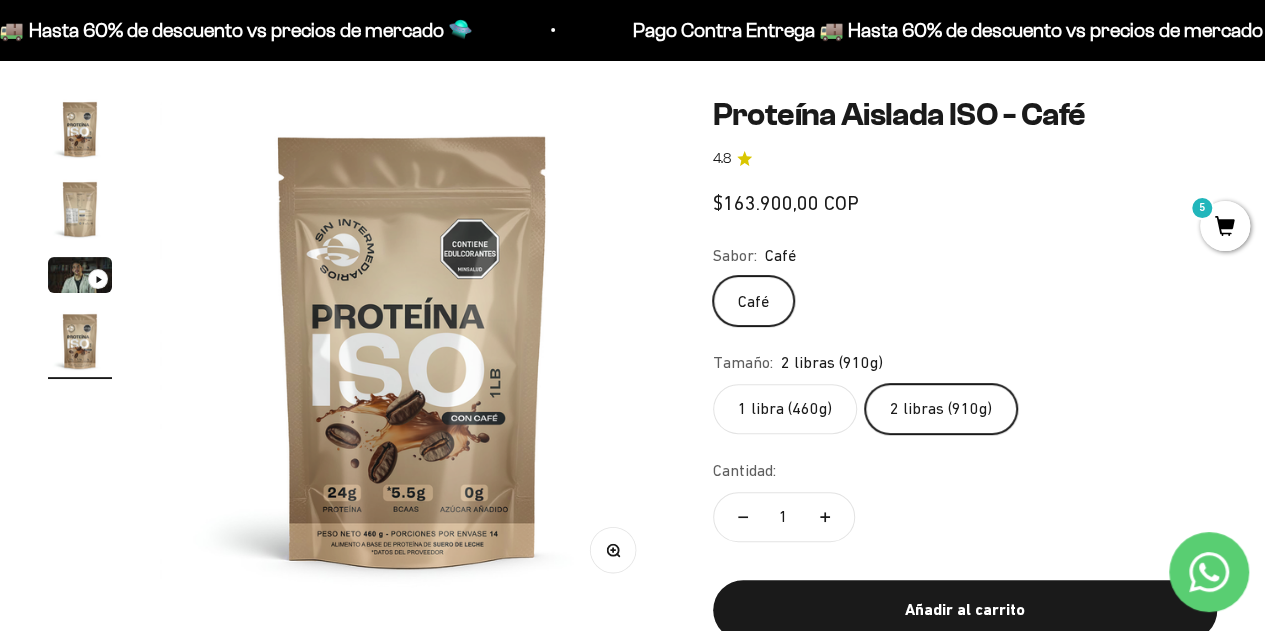 scroll, scrollTop: 0, scrollLeft: 1548, axis: horizontal 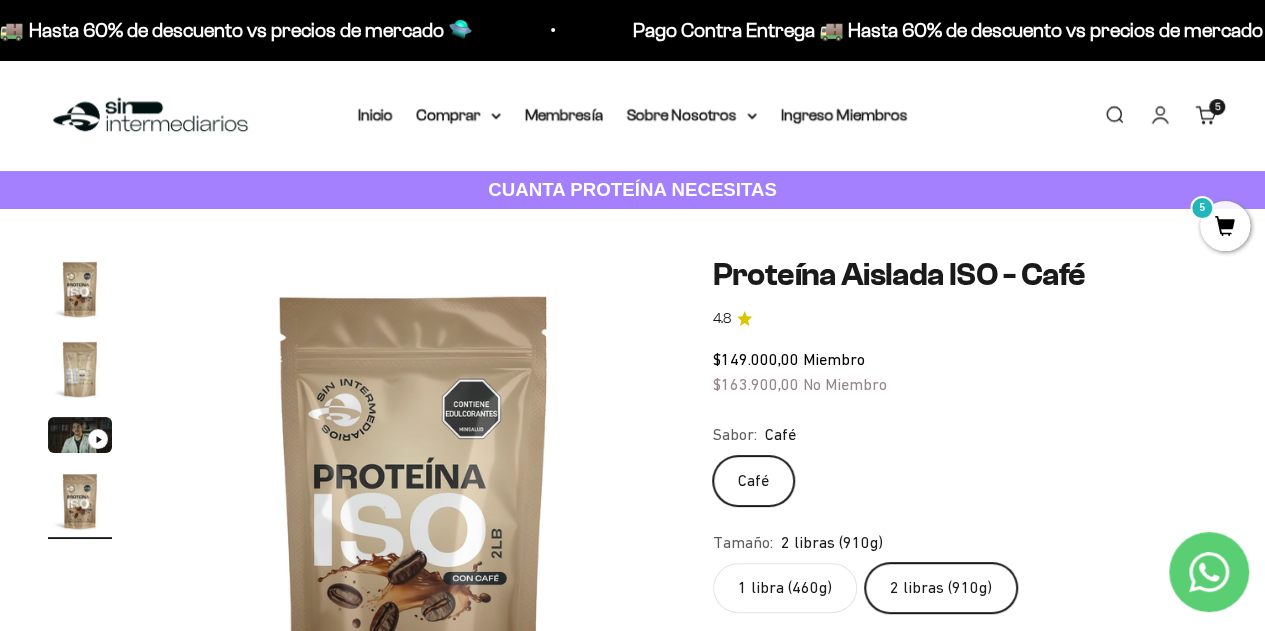 click on "Comprar" at bounding box center (459, 115) 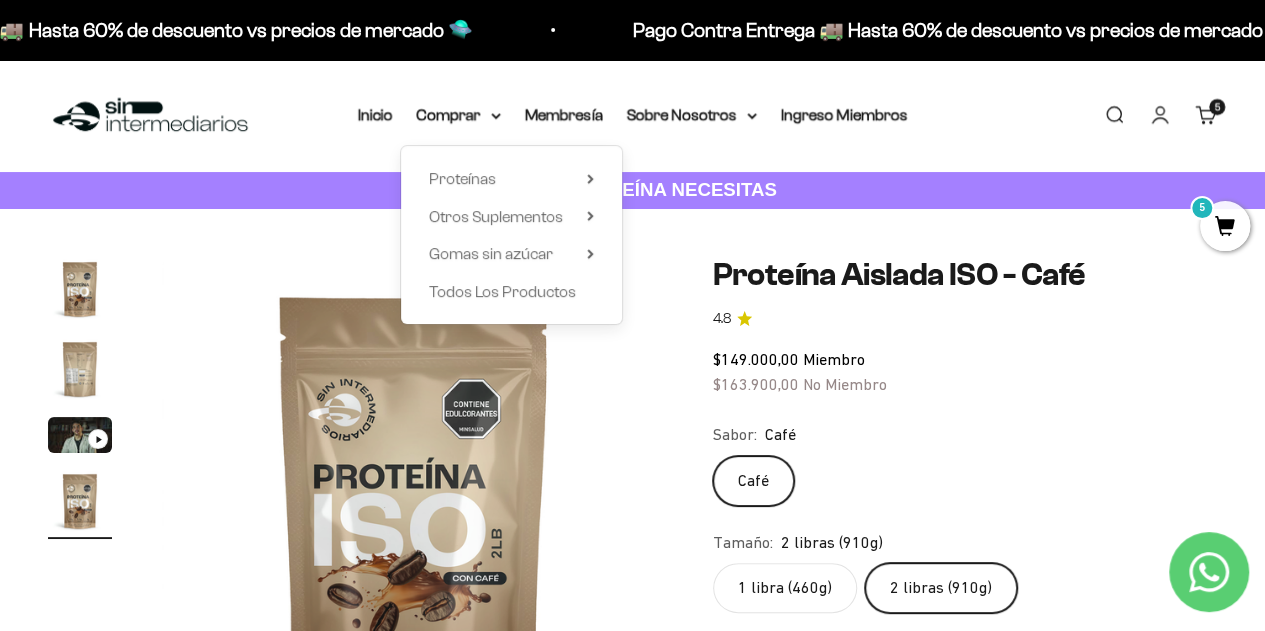 click on "Comprar" at bounding box center (459, 115) 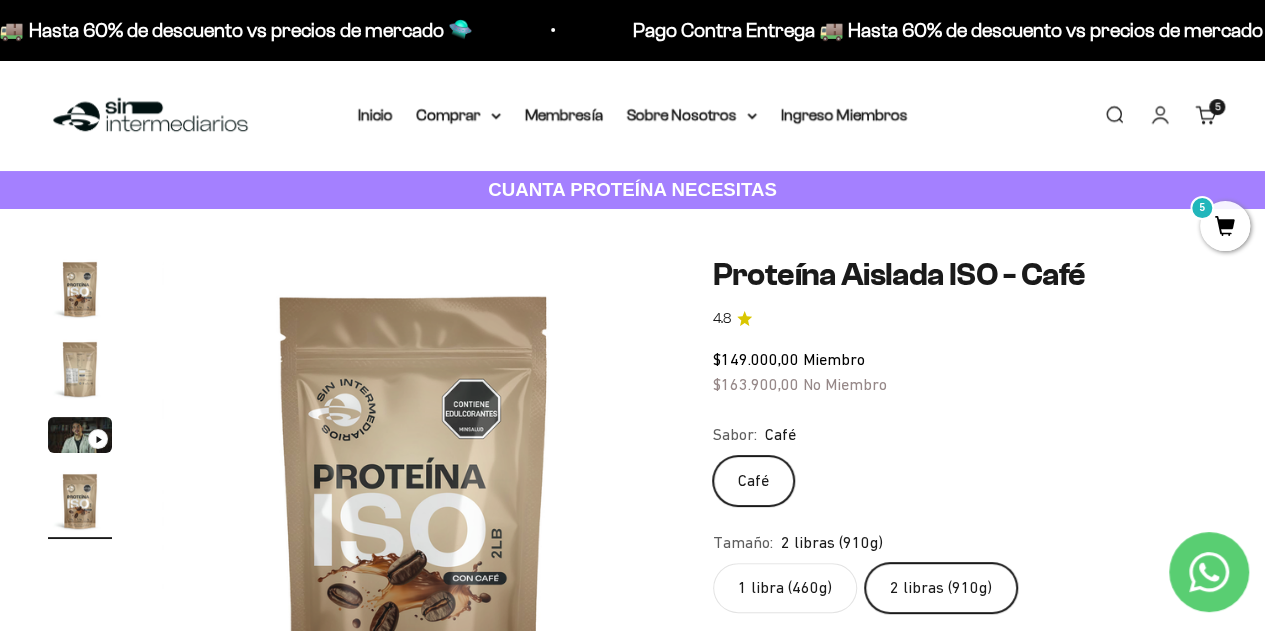click on "Comprar" at bounding box center [459, 115] 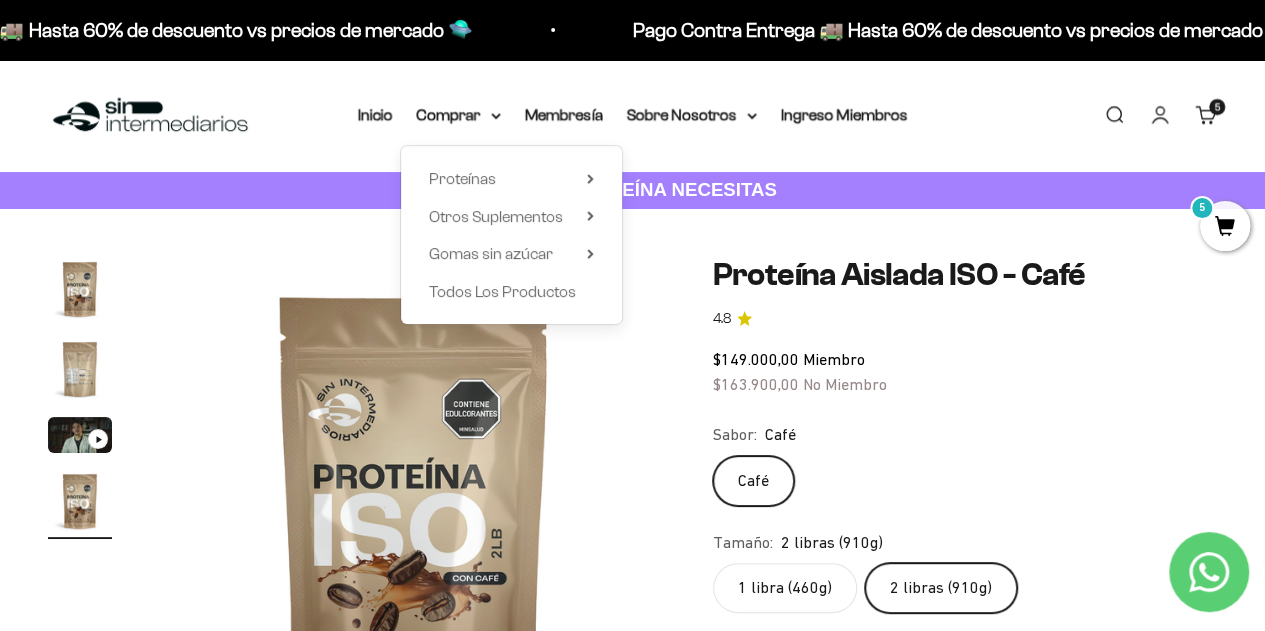 click on "Otros Suplementos" at bounding box center [511, 217] 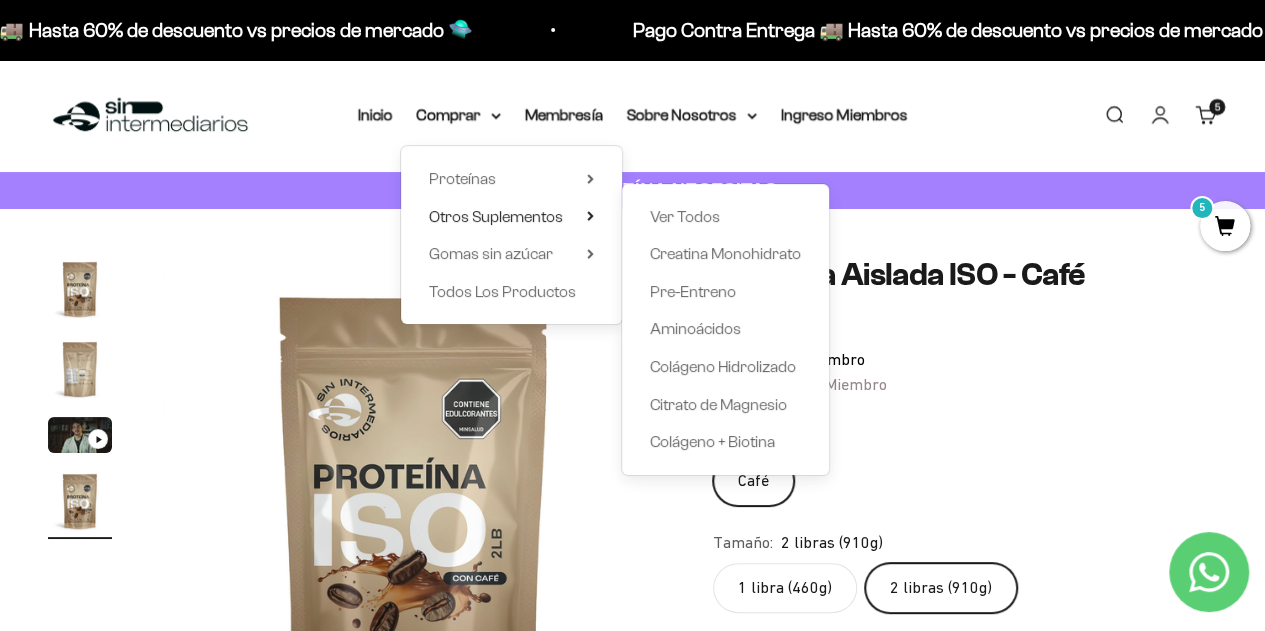 click on "Creatina Monohidrato" at bounding box center (725, 253) 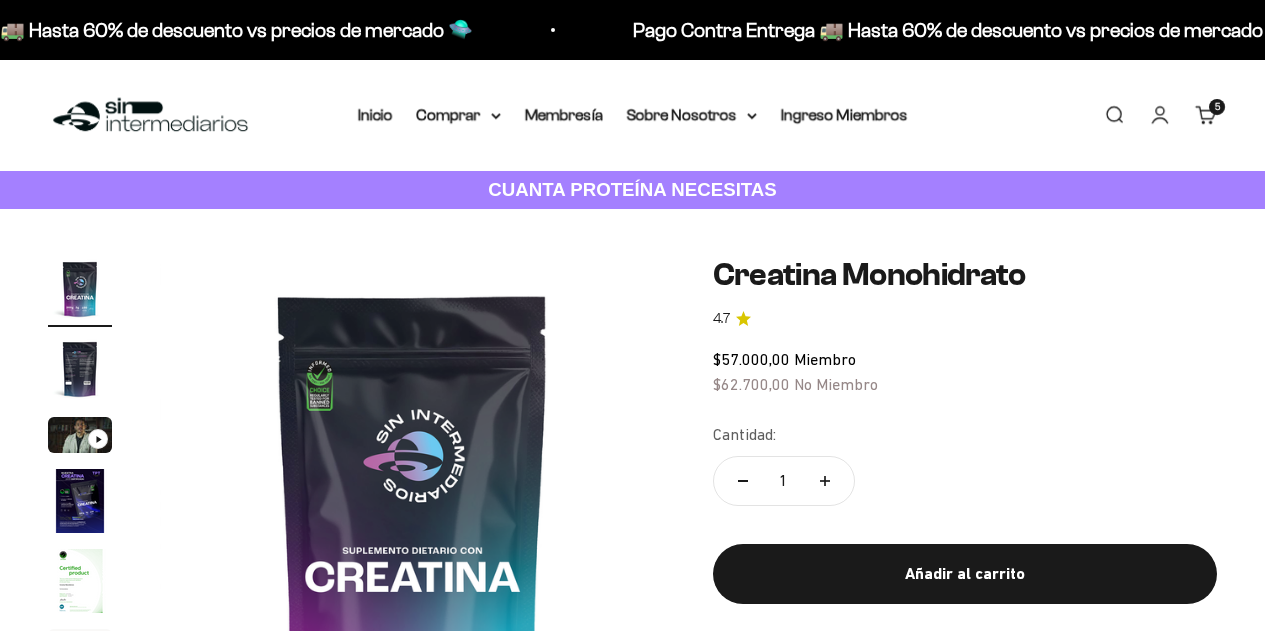 scroll, scrollTop: 0, scrollLeft: 0, axis: both 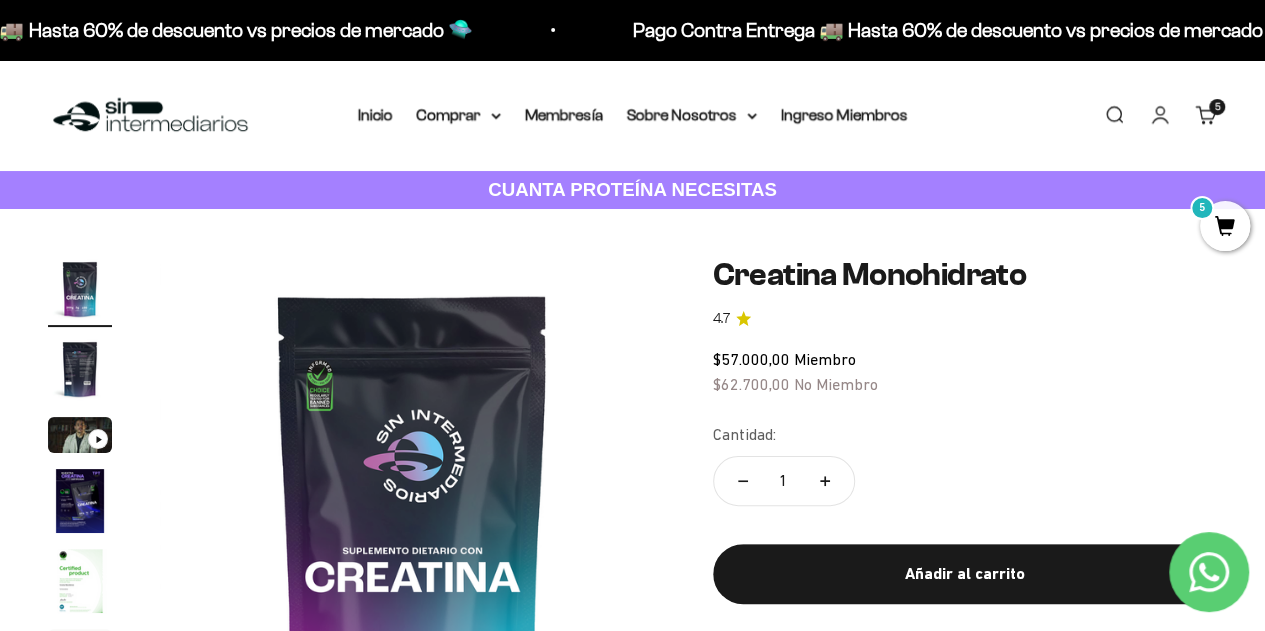 click on "Comprar" at bounding box center [459, 115] 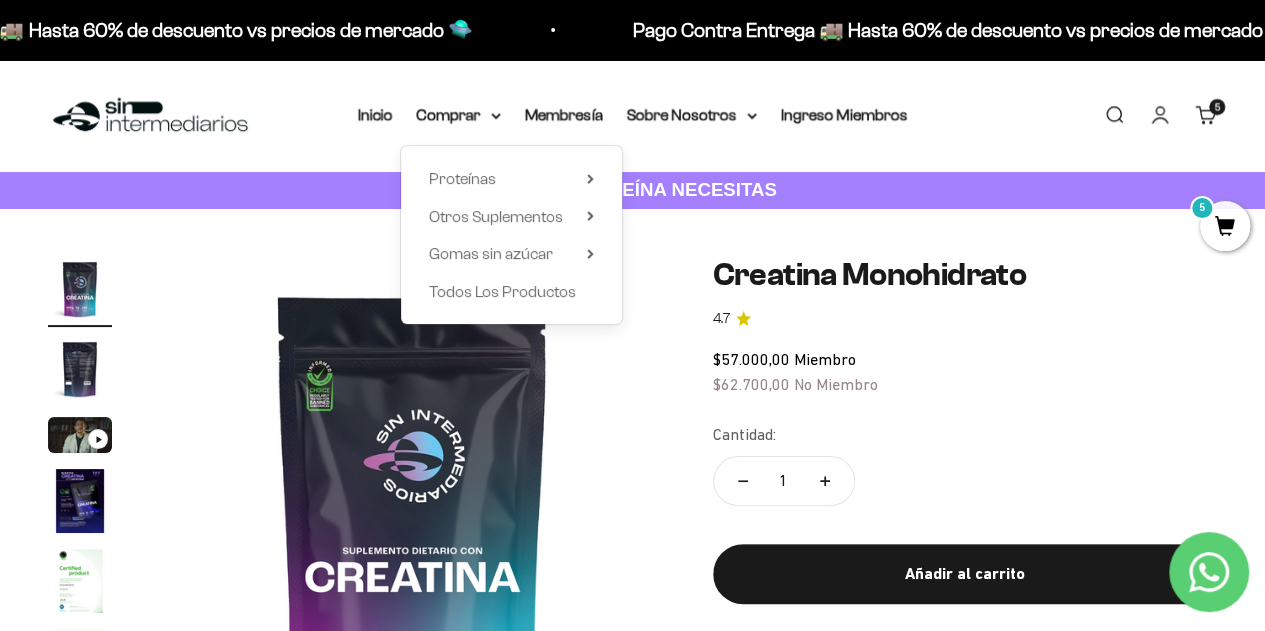 click on "Otros Suplementos" at bounding box center (496, 216) 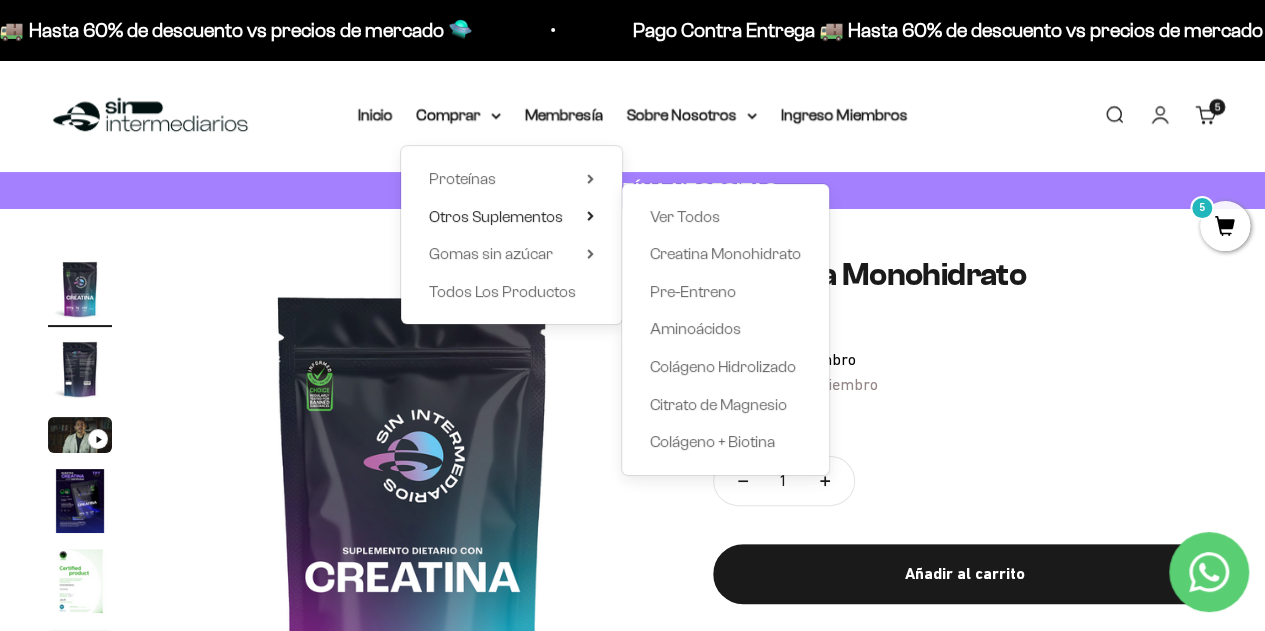 click on "Colágeno Hidrolizado" at bounding box center [723, 366] 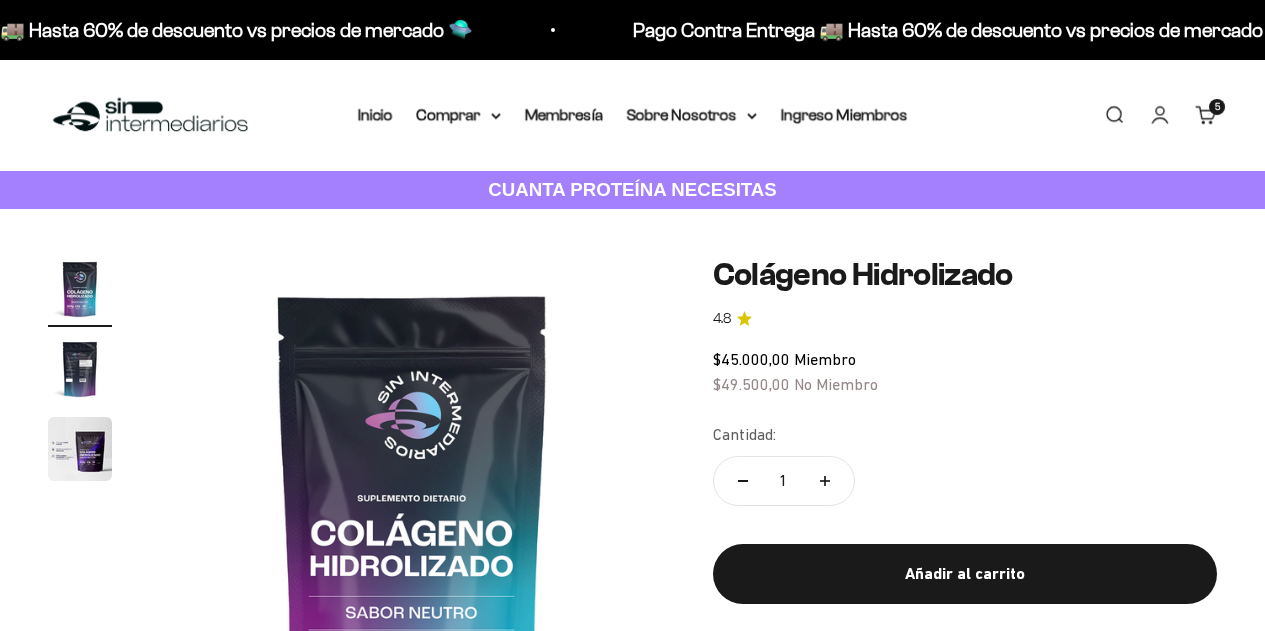 scroll, scrollTop: 0, scrollLeft: 0, axis: both 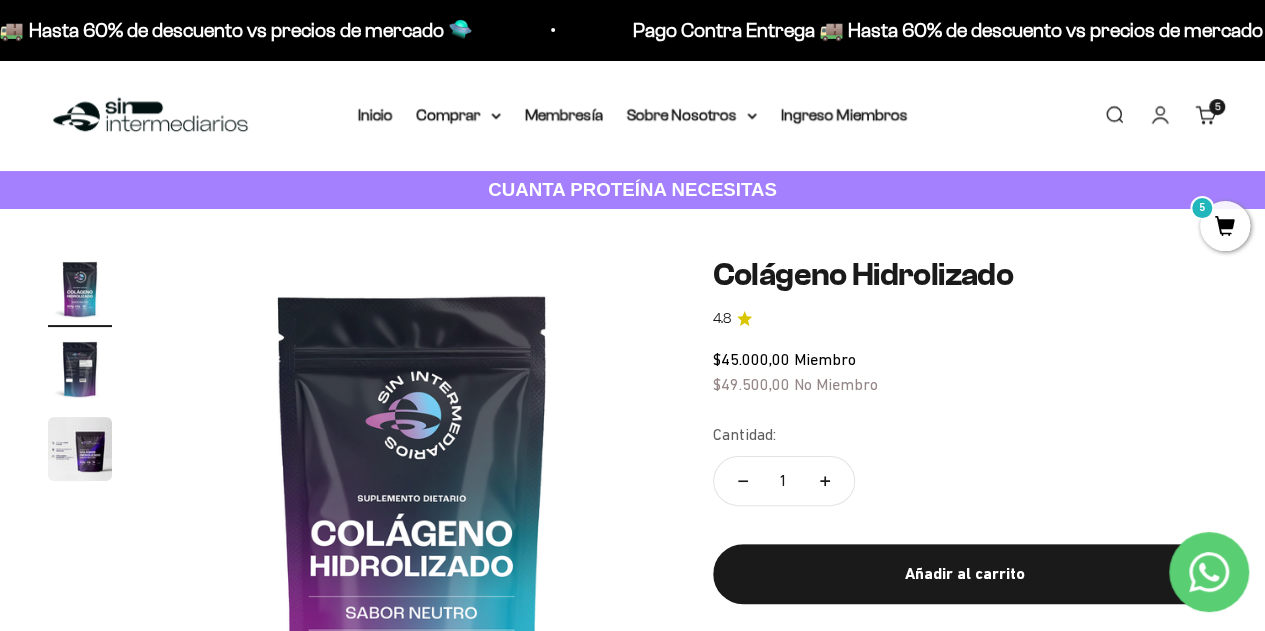 click on "Membresía" at bounding box center [564, 114] 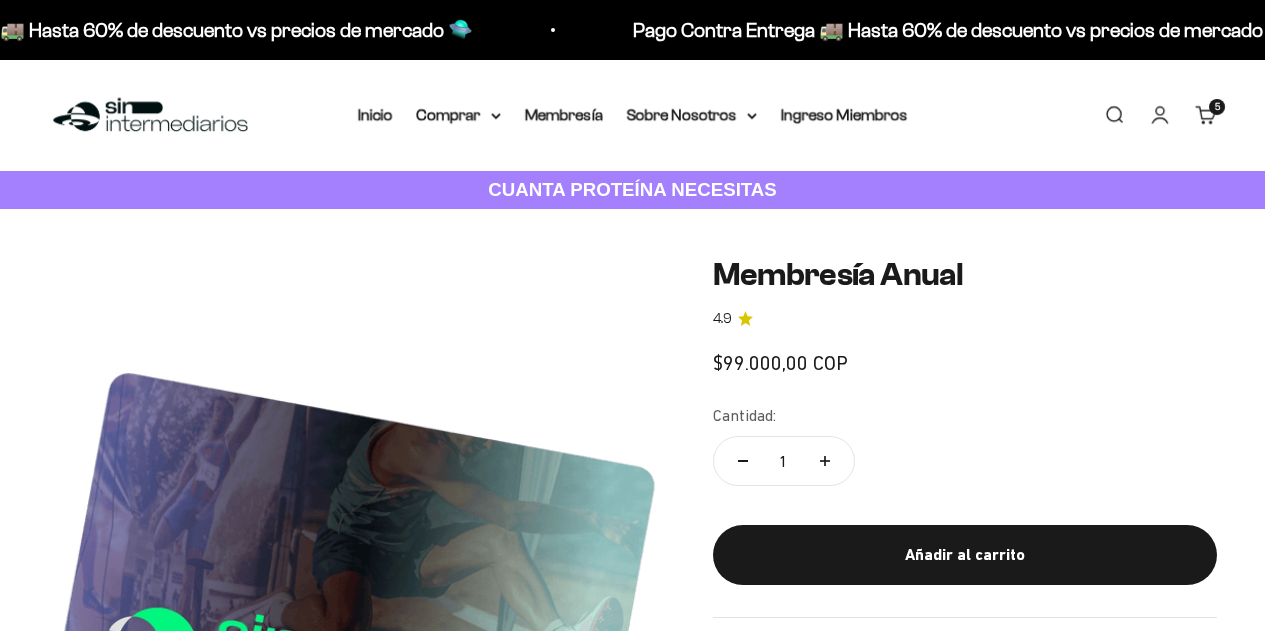 scroll, scrollTop: 0, scrollLeft: 0, axis: both 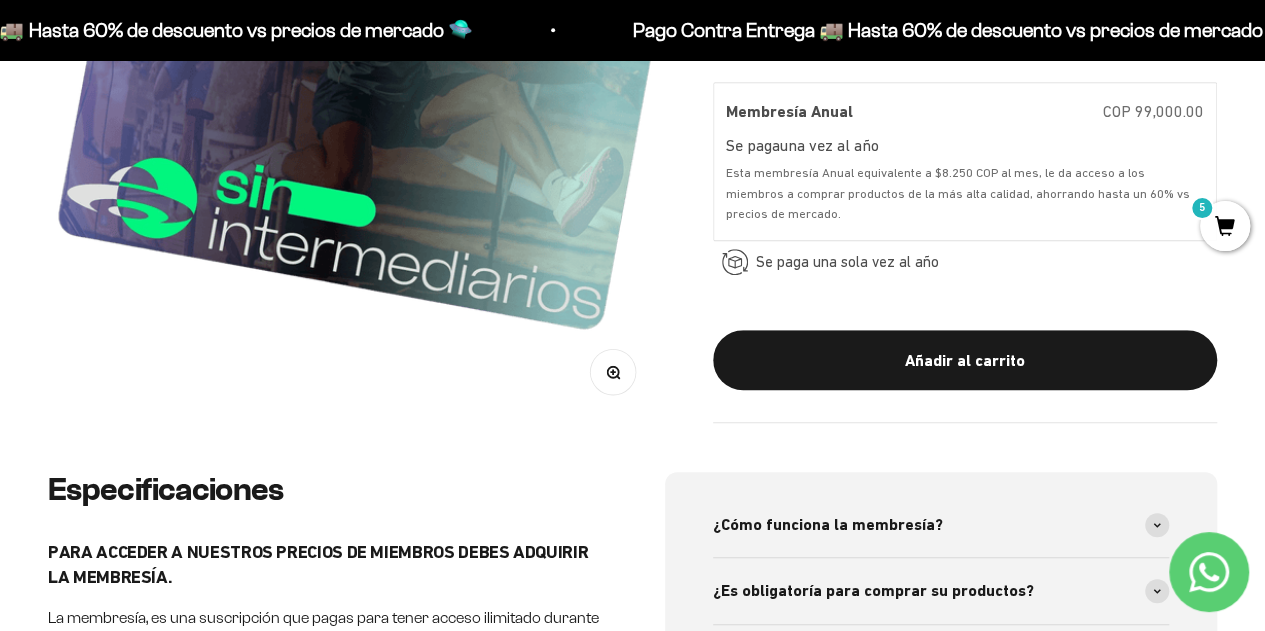 click on "Añadir al carrito" at bounding box center [965, 361] 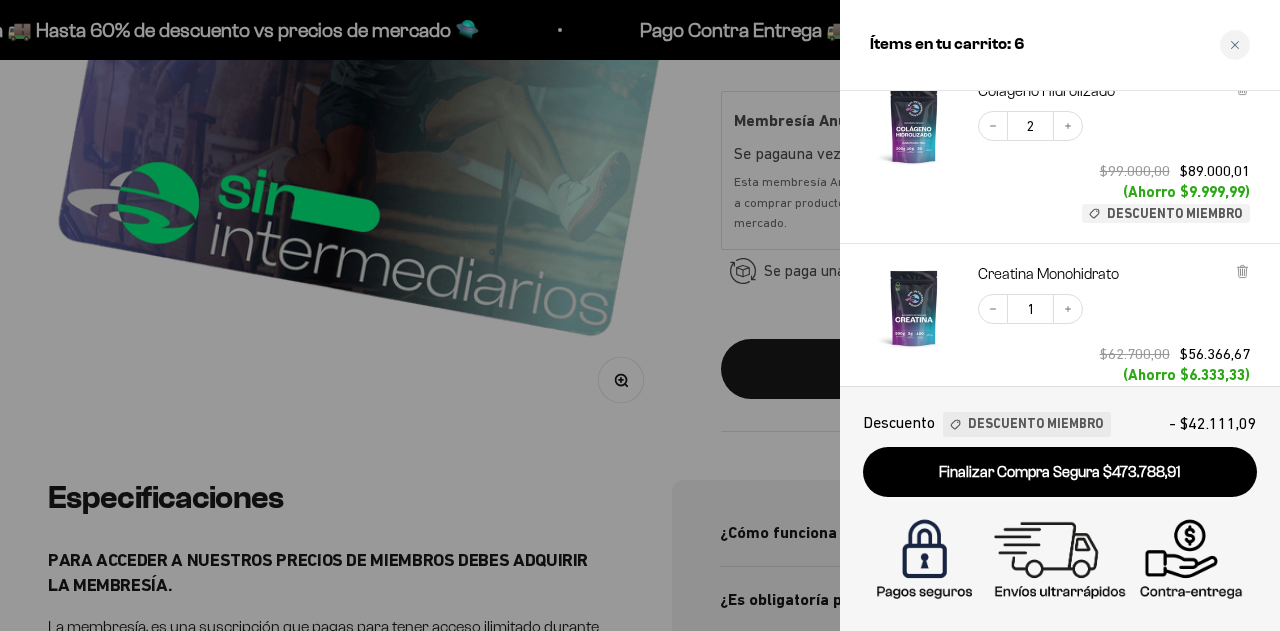 scroll, scrollTop: 860, scrollLeft: 0, axis: vertical 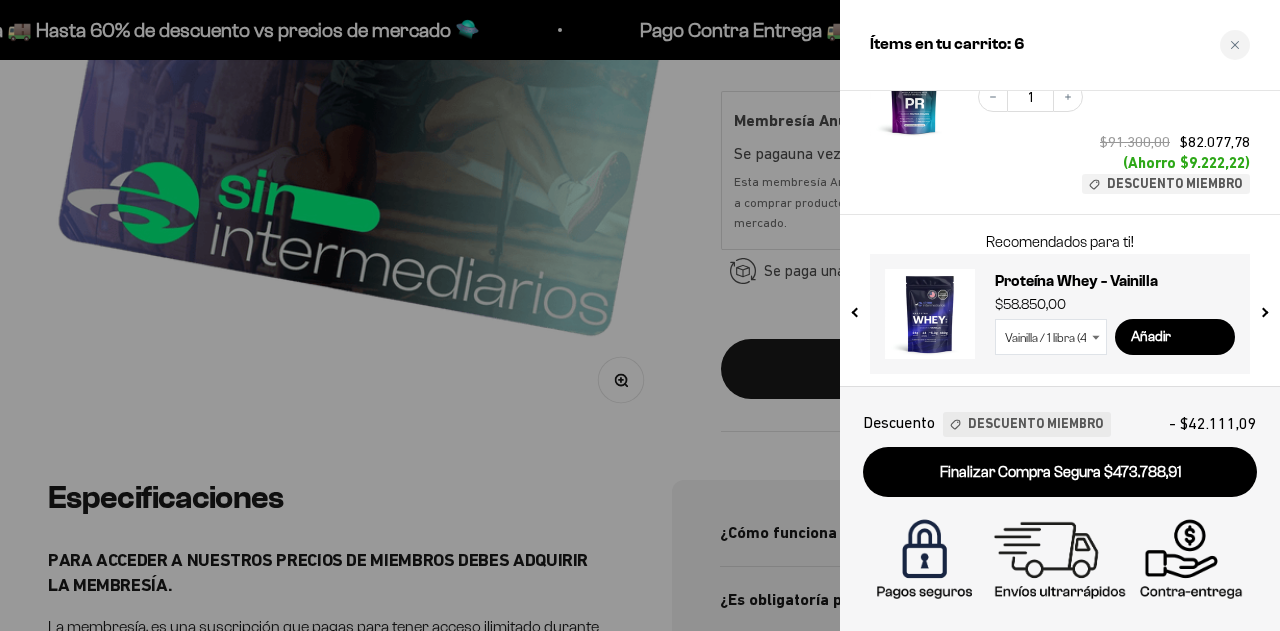 click on "Finalizar Compra Segura $473.788,91" at bounding box center [1060, 472] 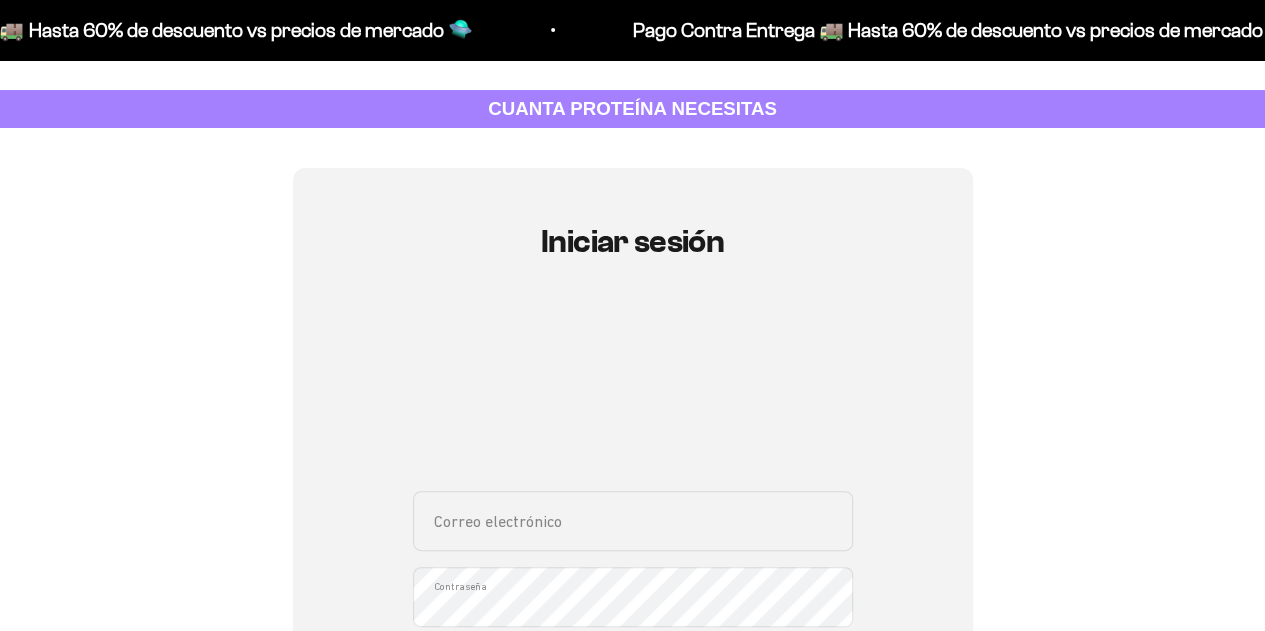 scroll, scrollTop: 0, scrollLeft: 0, axis: both 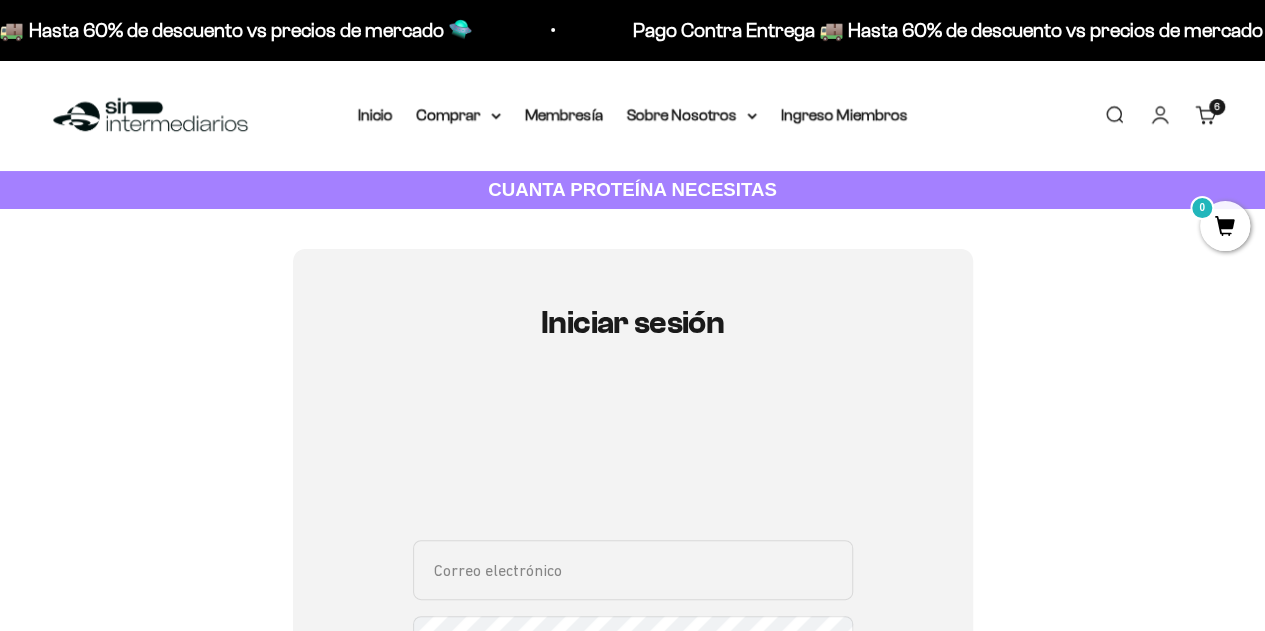 click on "Membresía" at bounding box center (564, 114) 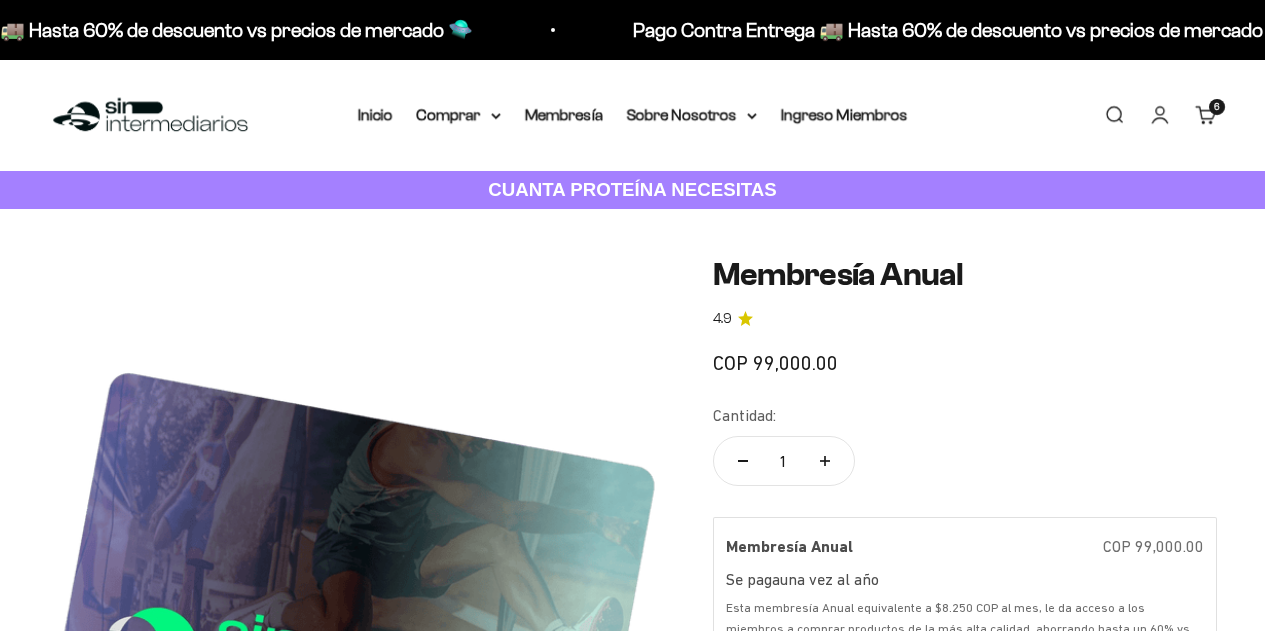 scroll, scrollTop: 0, scrollLeft: 0, axis: both 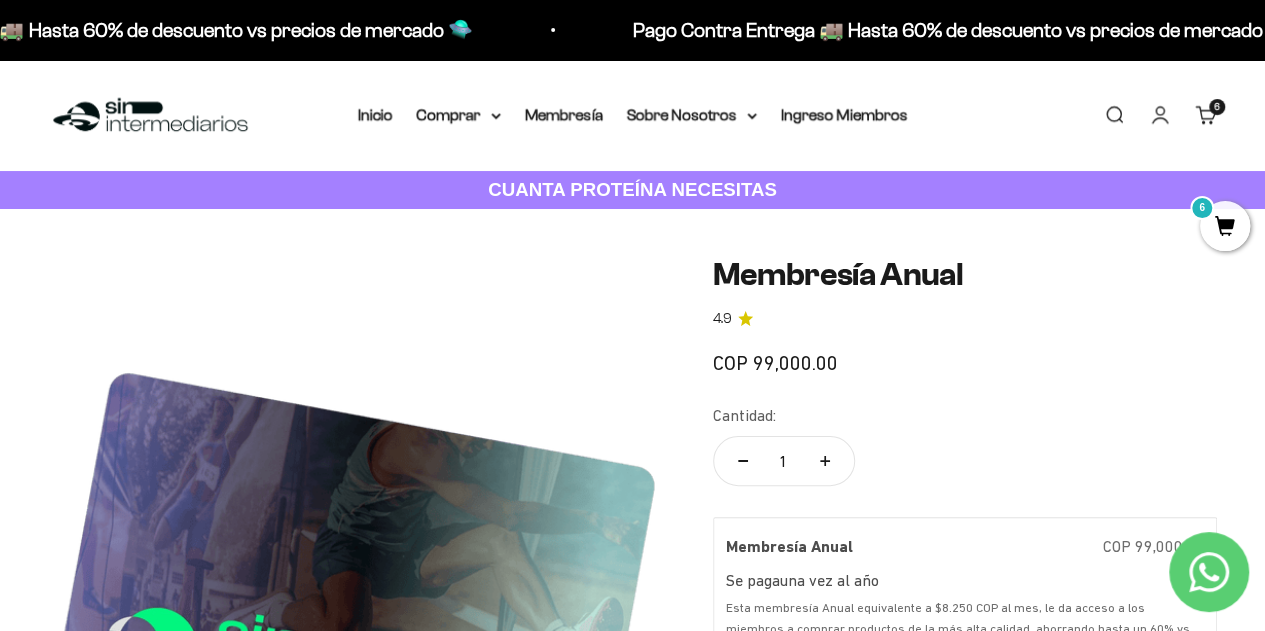 click on "6" at bounding box center (1217, 107) 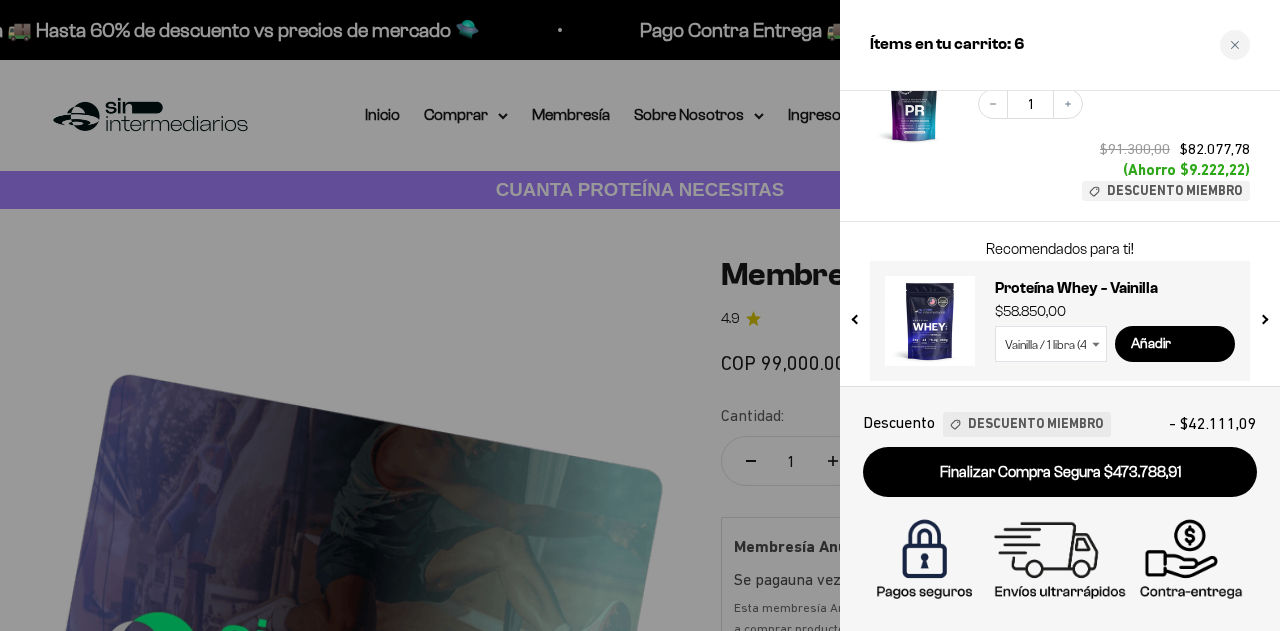 scroll, scrollTop: 860, scrollLeft: 0, axis: vertical 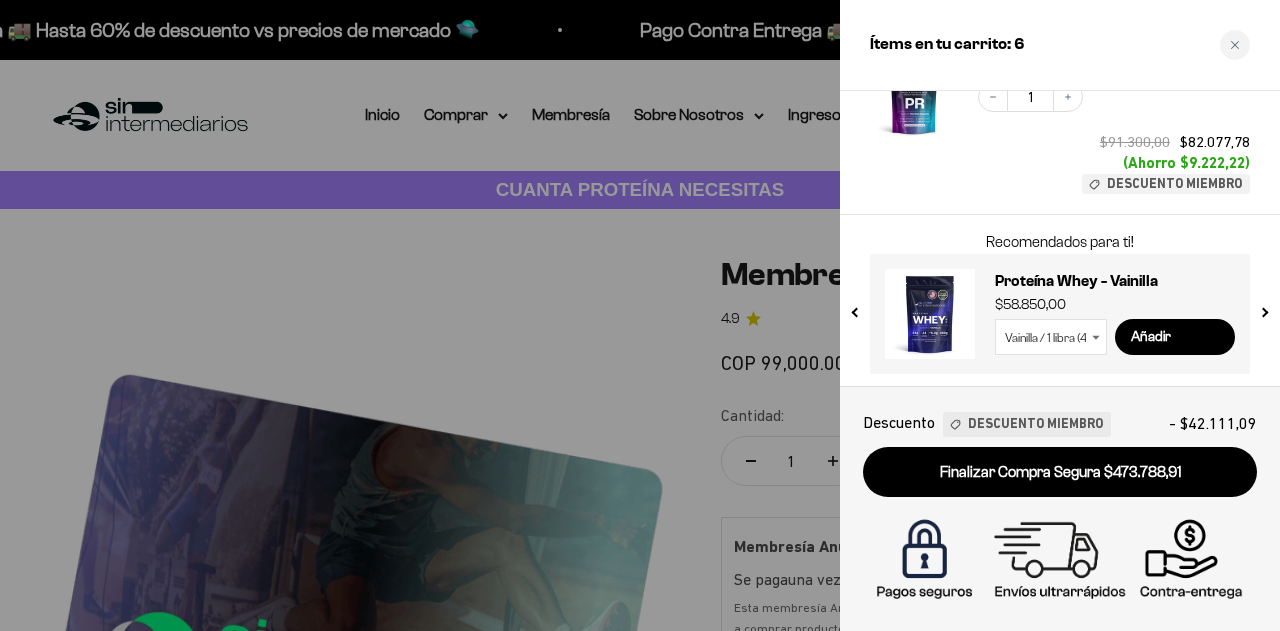 click on "Finalizar Compra Segura $473.788,91" at bounding box center (1060, 472) 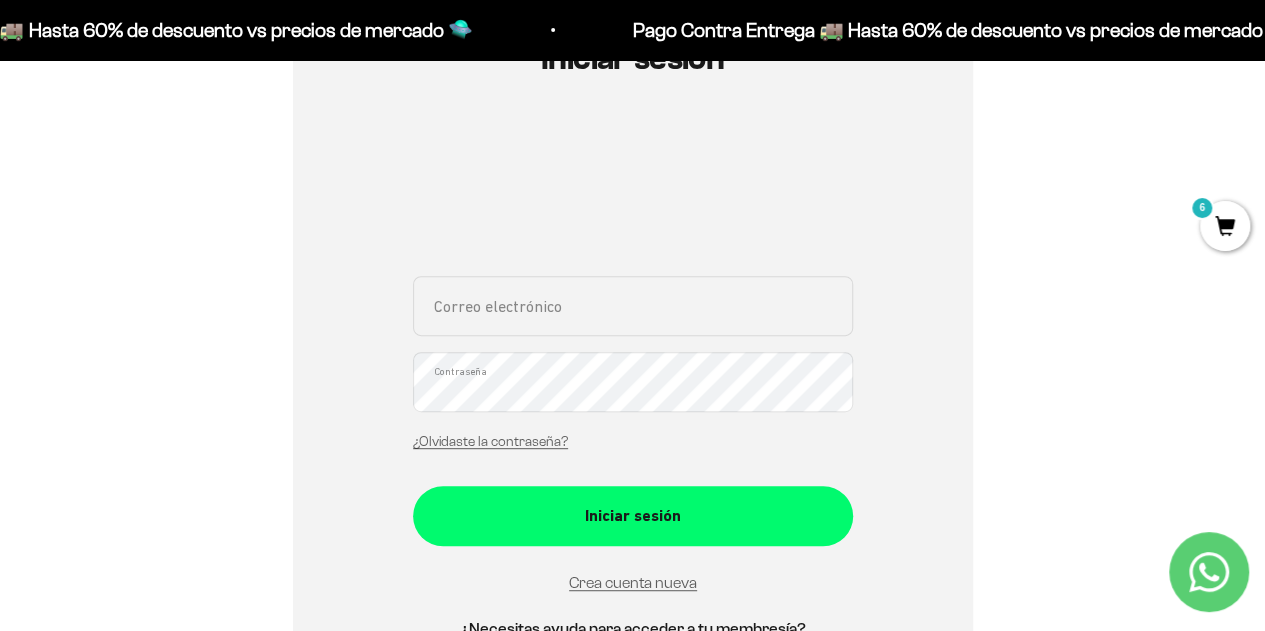 scroll, scrollTop: 266, scrollLeft: 0, axis: vertical 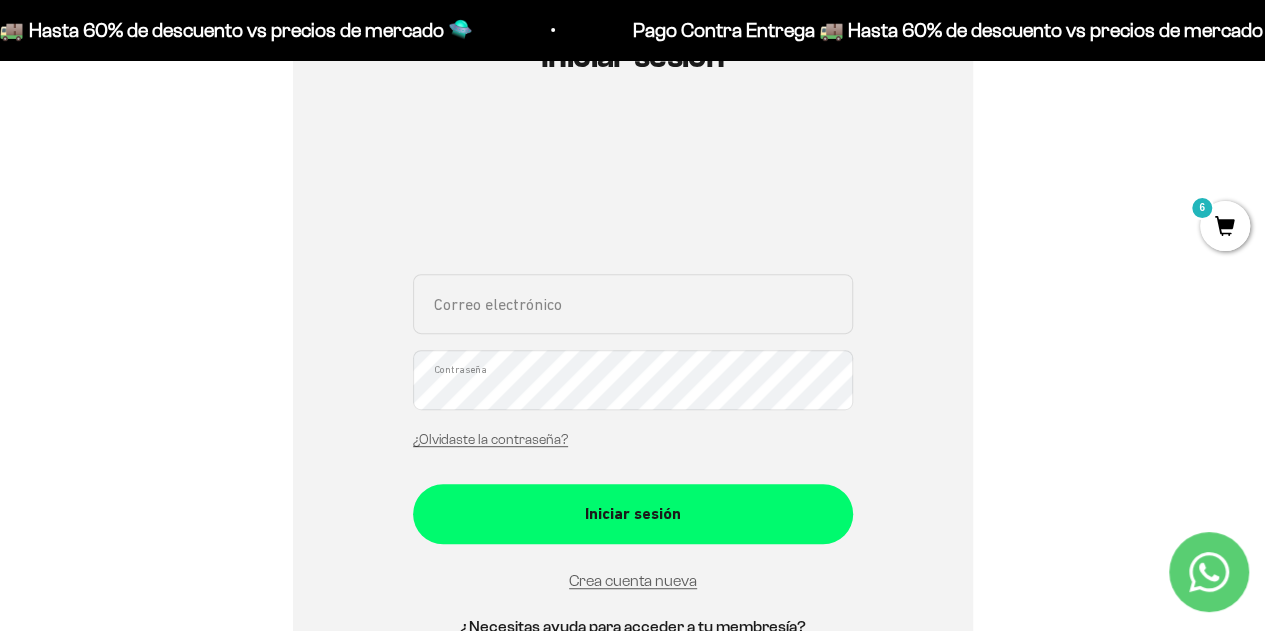 click on "Correo electrónico" at bounding box center (633, 304) 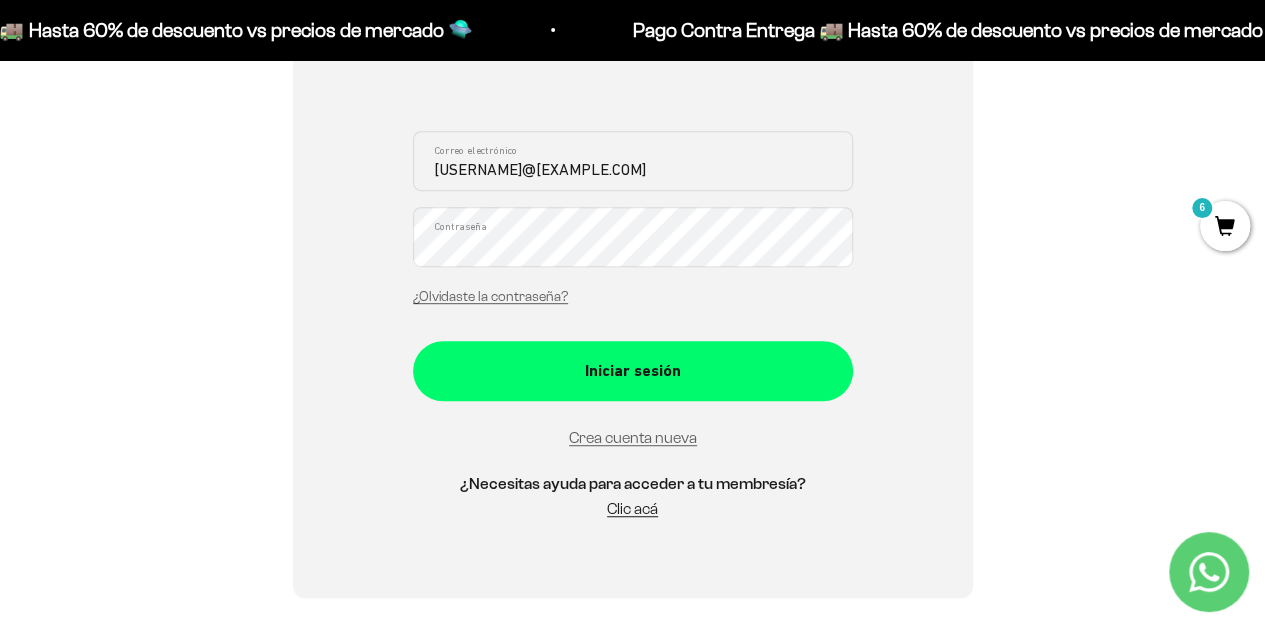 scroll, scrollTop: 405, scrollLeft: 0, axis: vertical 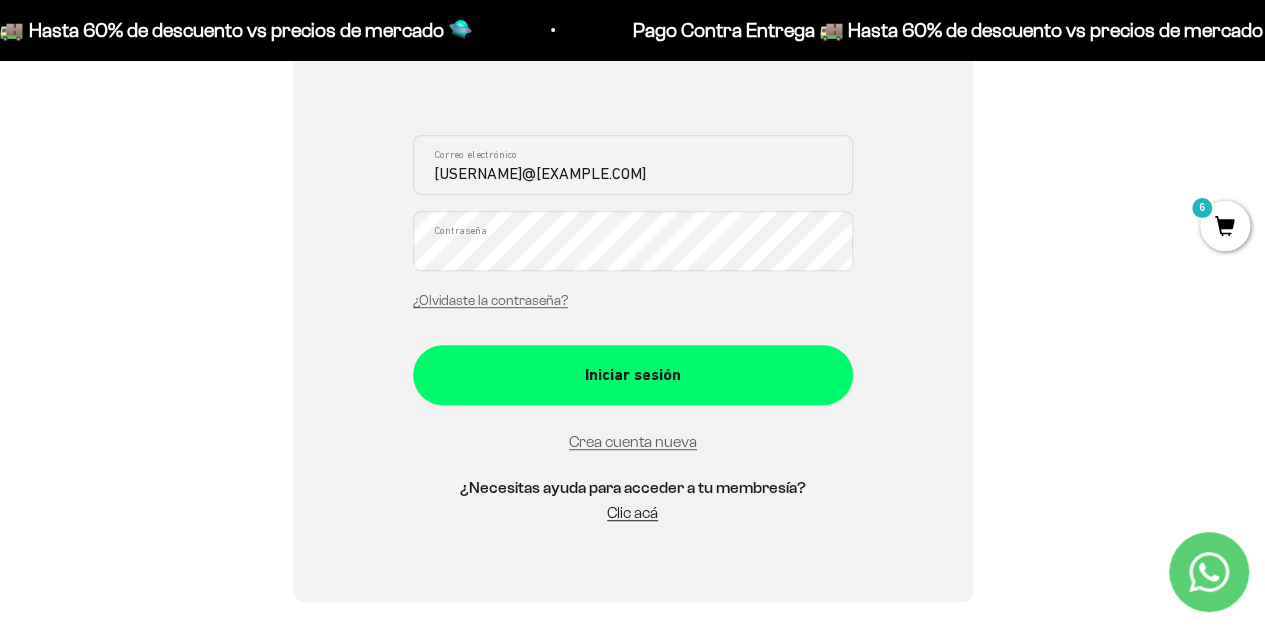 click on "Iniciar sesión" at bounding box center (633, 375) 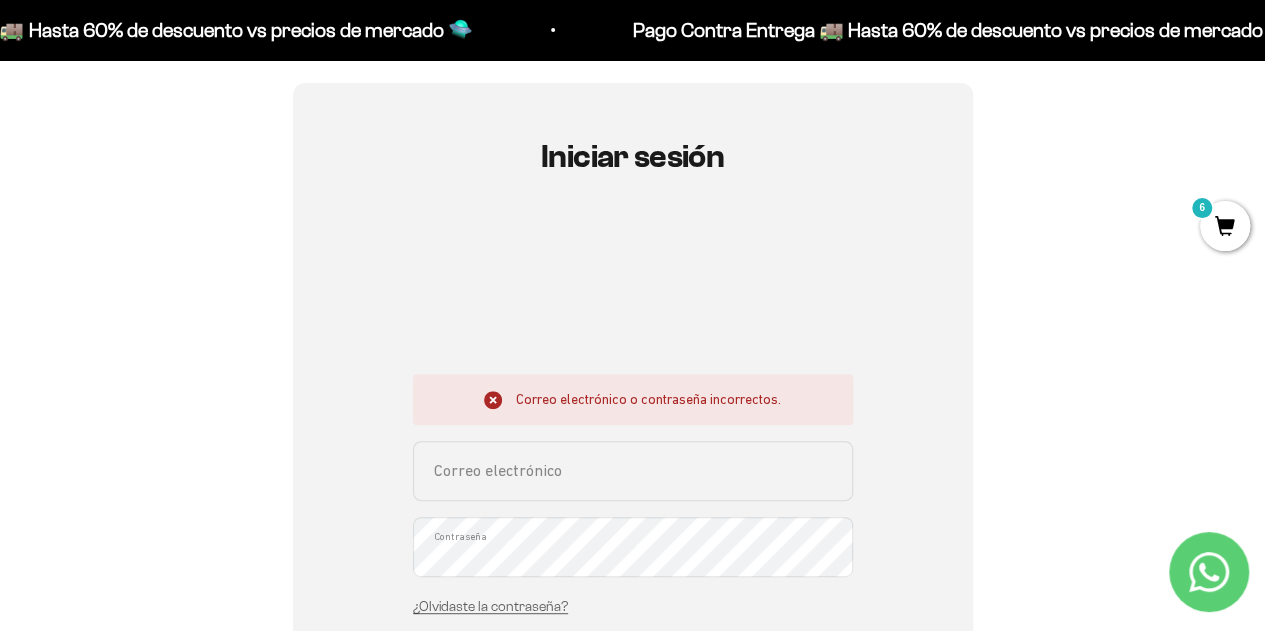 scroll, scrollTop: 192, scrollLeft: 0, axis: vertical 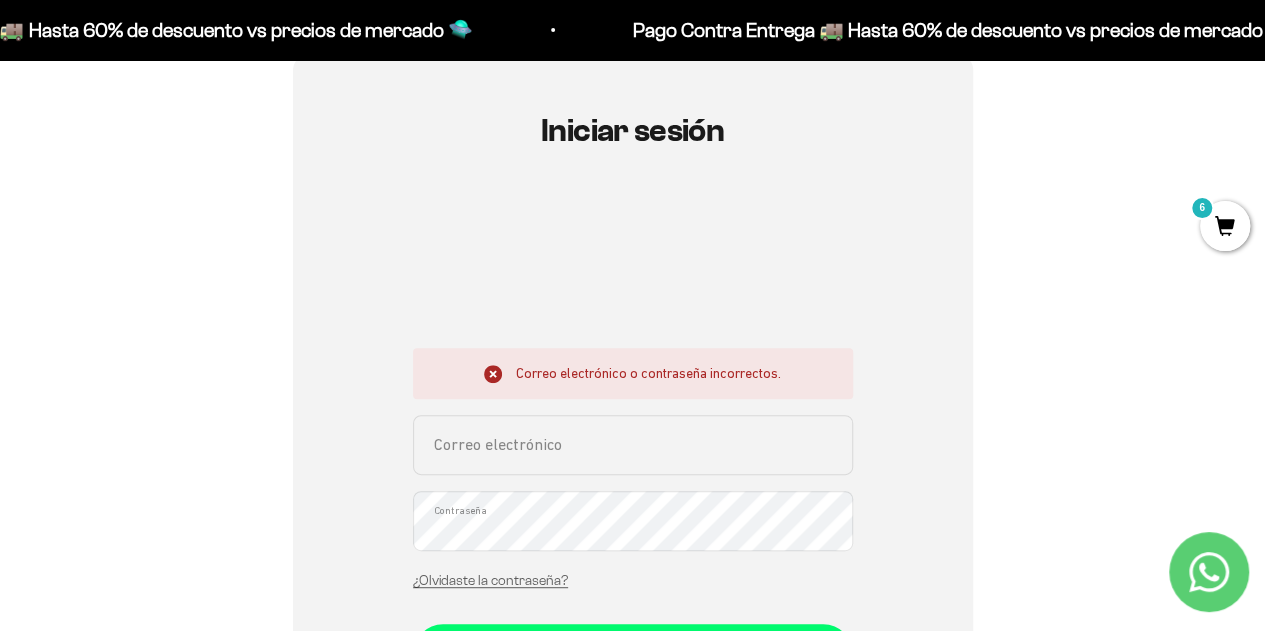 click on "Correo electrónico" at bounding box center [633, 445] 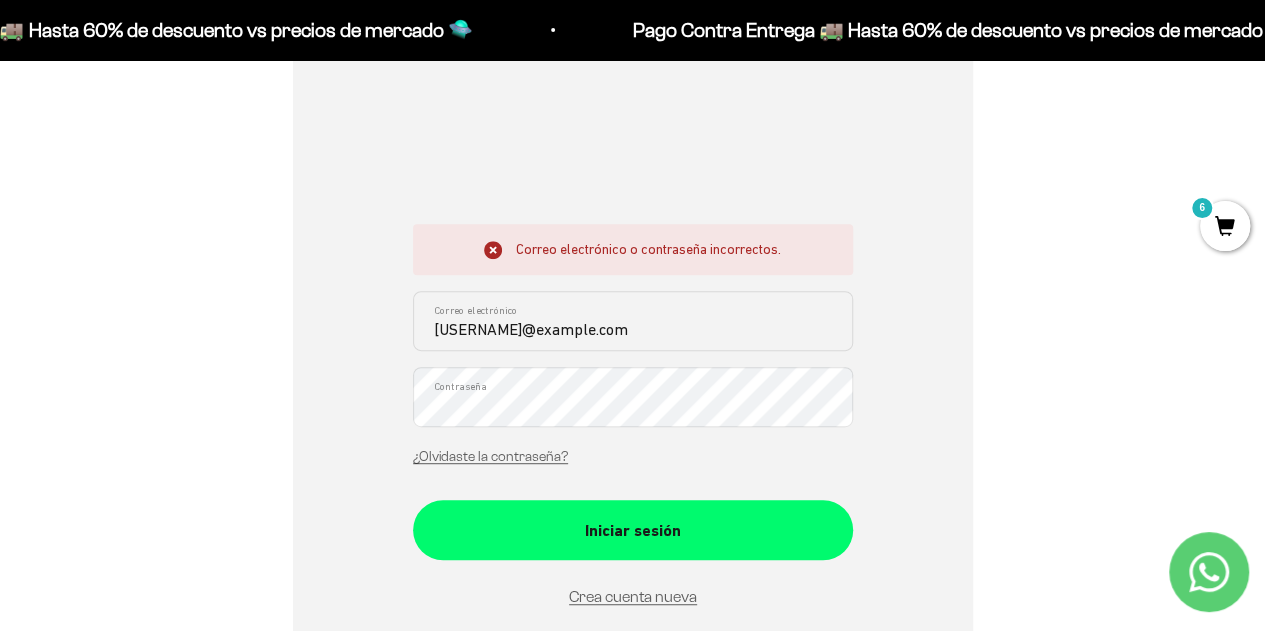 scroll, scrollTop: 318, scrollLeft: 0, axis: vertical 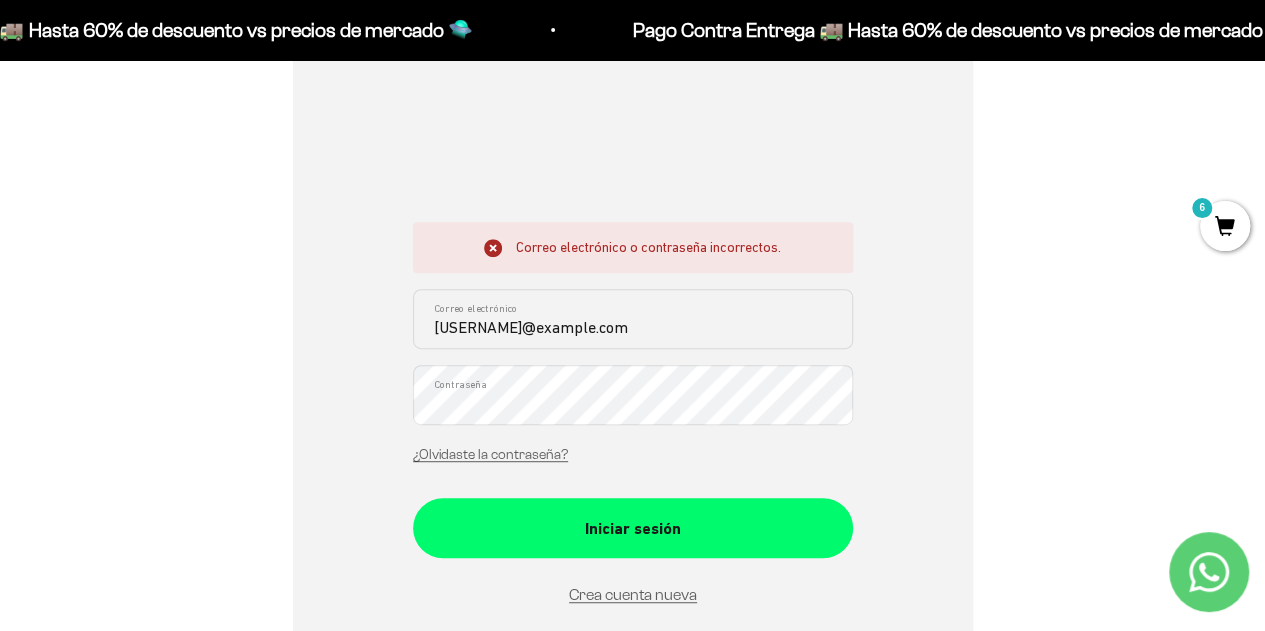 click on "Iniciar sesión" at bounding box center (633, 529) 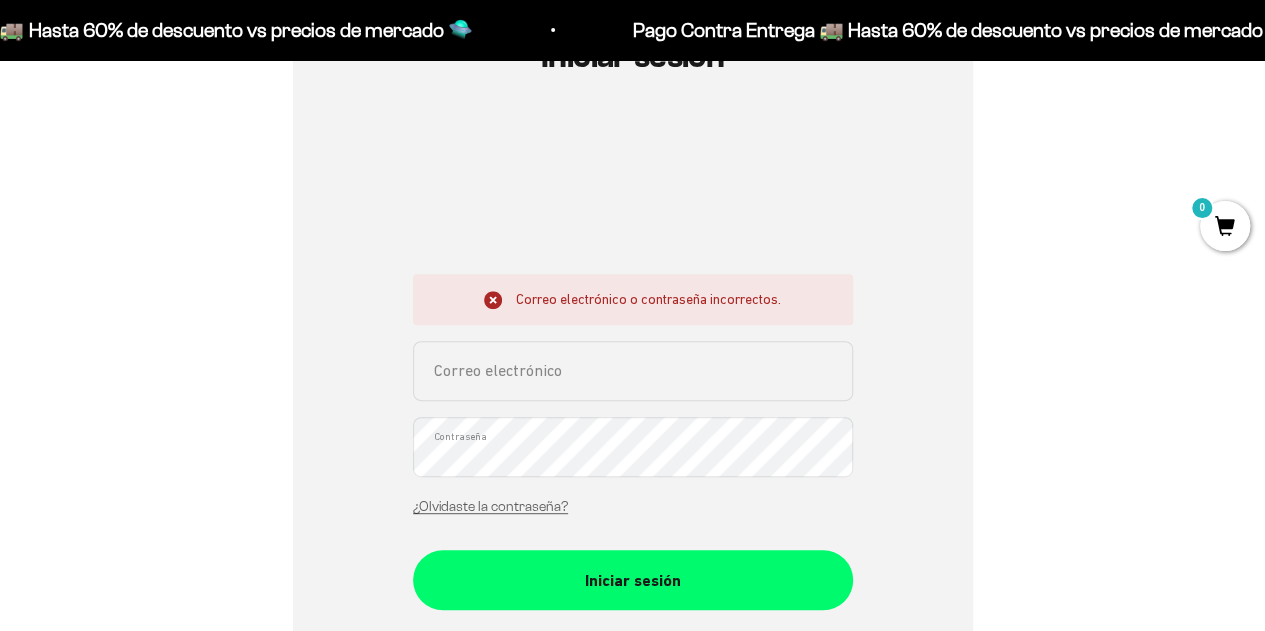 scroll, scrollTop: 276, scrollLeft: 0, axis: vertical 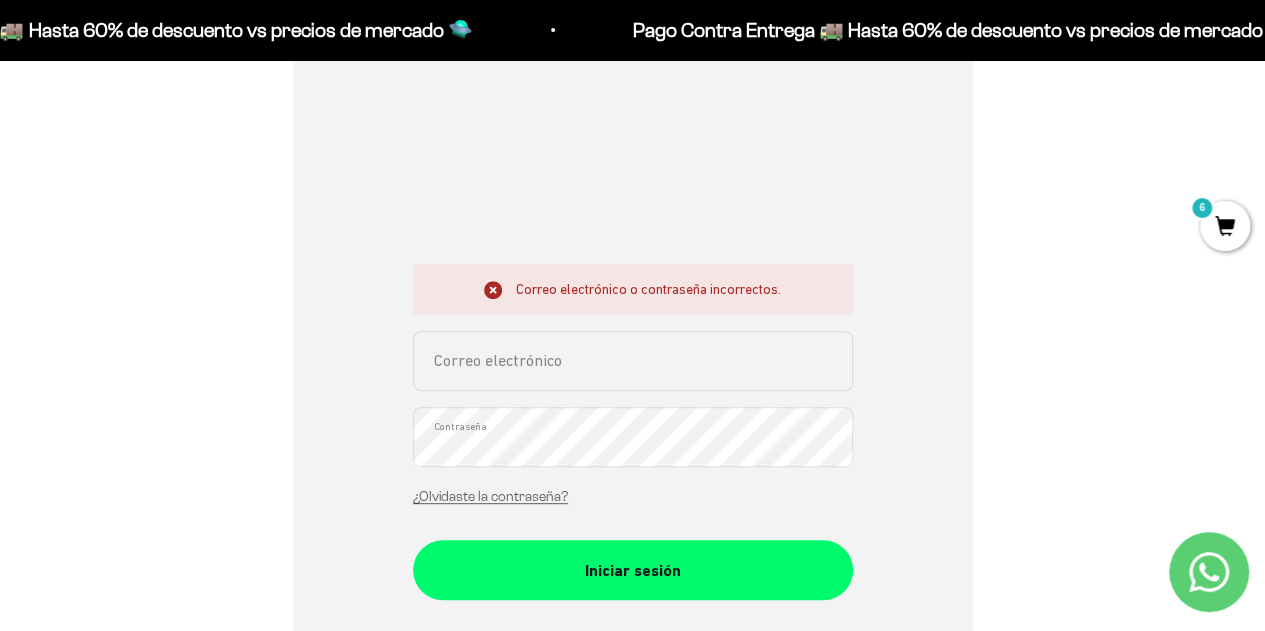 click on "Correo electrónico" at bounding box center [633, 361] 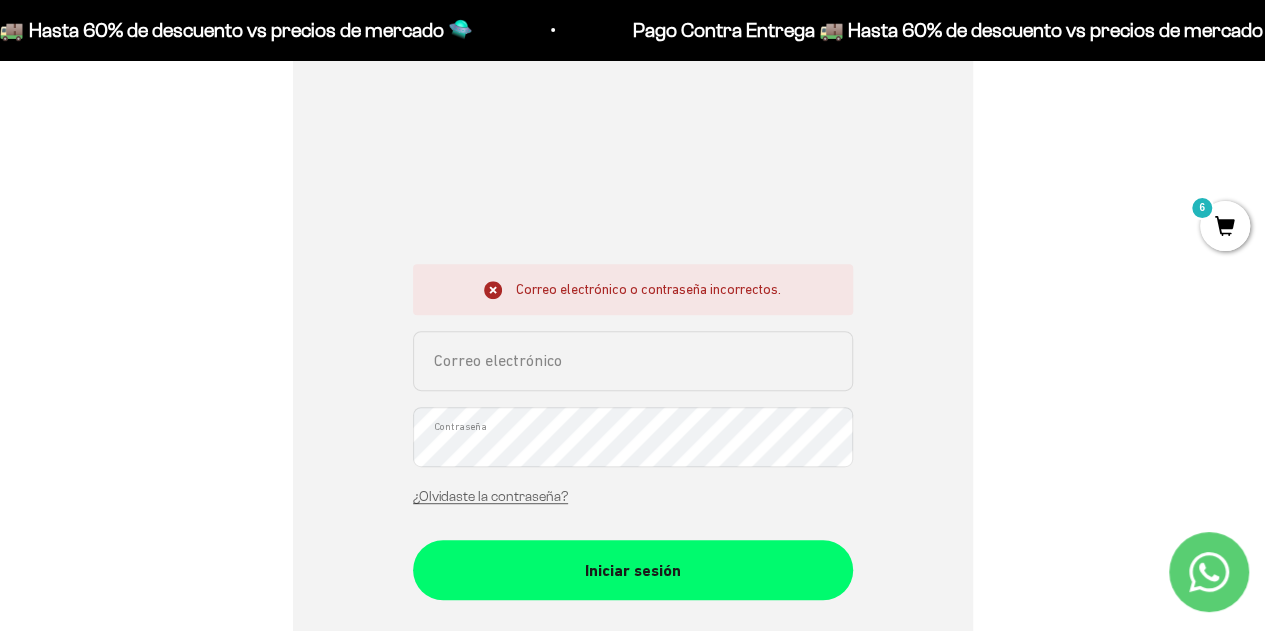 type on "bigonzalezgg@gmail.com" 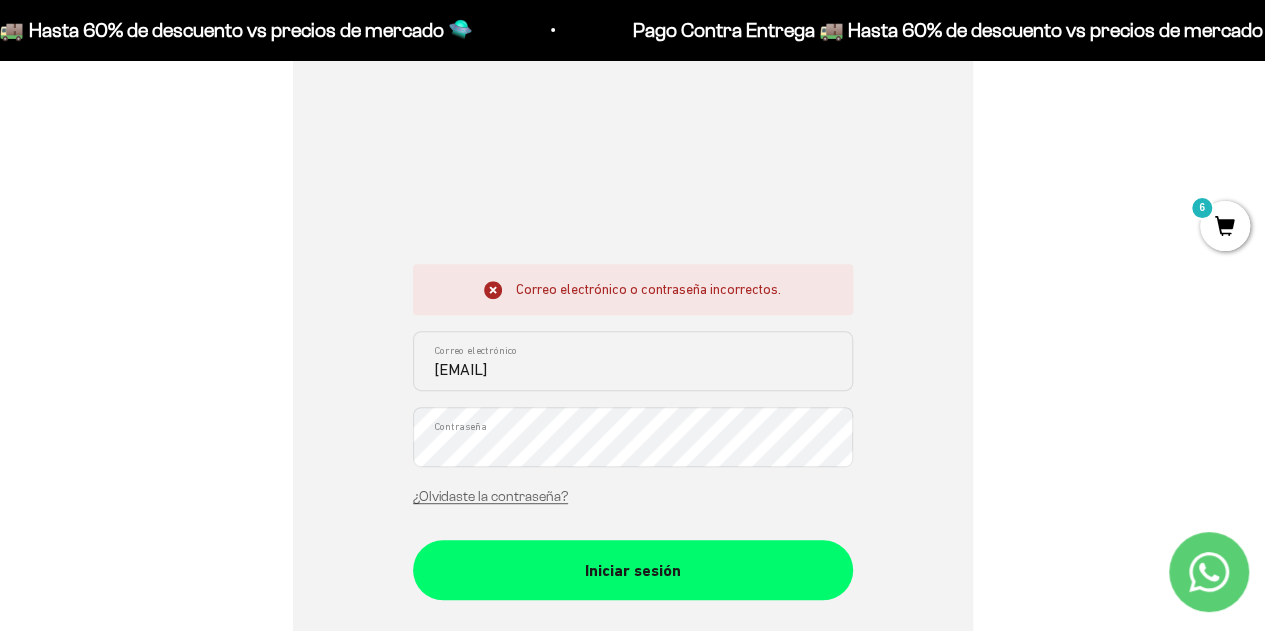 click on "Iniciar sesión
Correo electrónico o contraseña incorrectos. bigonzalezgg@gmail.com Correo electrónico Contraseña
¿Olvidaste la contraseña?
Iniciar sesión
Crea cuenta nueva
¿Necesitas ayuda para acceder a tu membresía? Clic acá
Recuperar contraseña Correo electrónico
Recuperar
Volver a inicio de sesión" at bounding box center (633, 385) 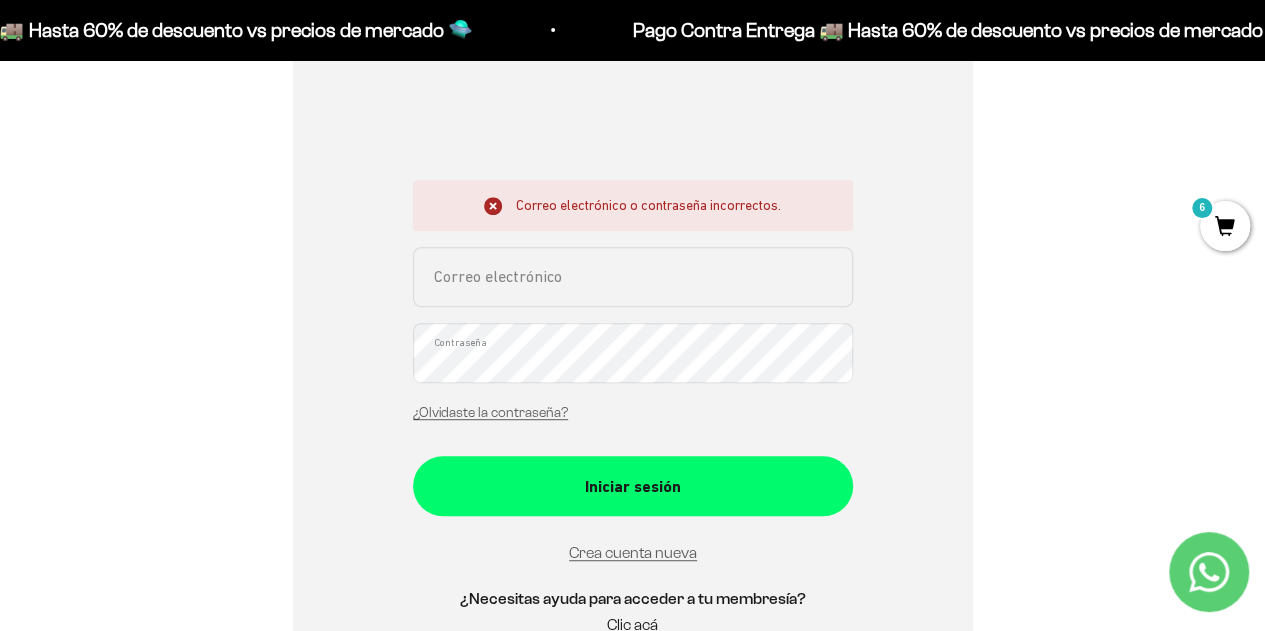 scroll, scrollTop: 366, scrollLeft: 0, axis: vertical 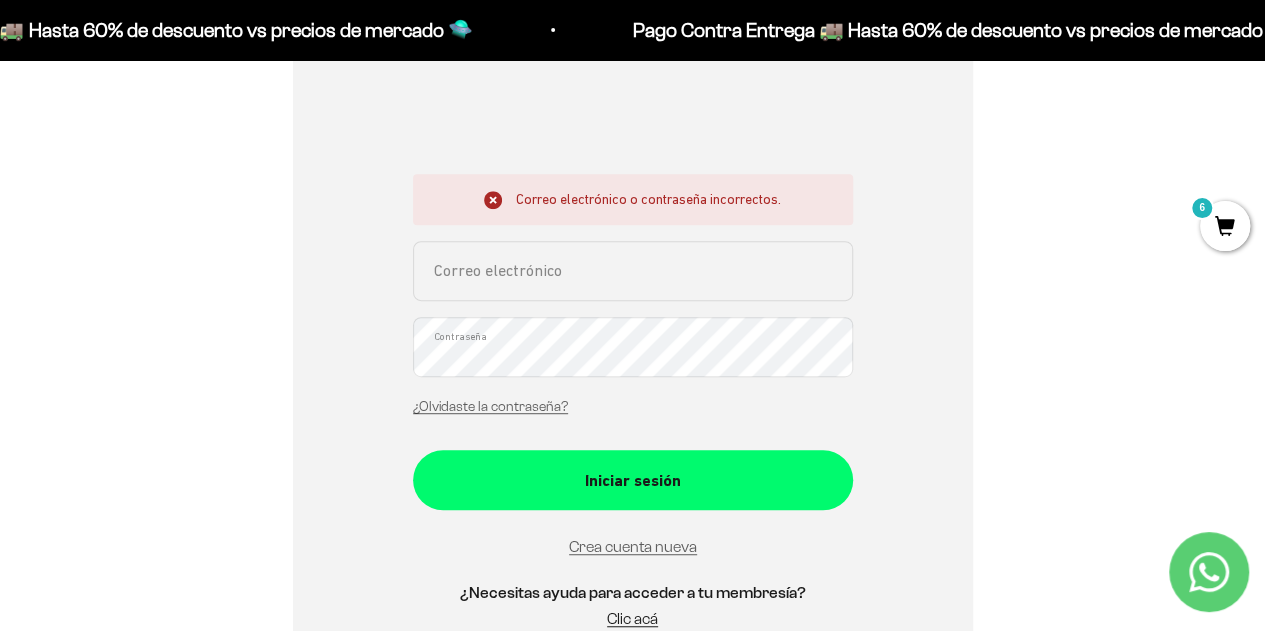 click on "¿Olvidaste la contraseña?" at bounding box center [490, 406] 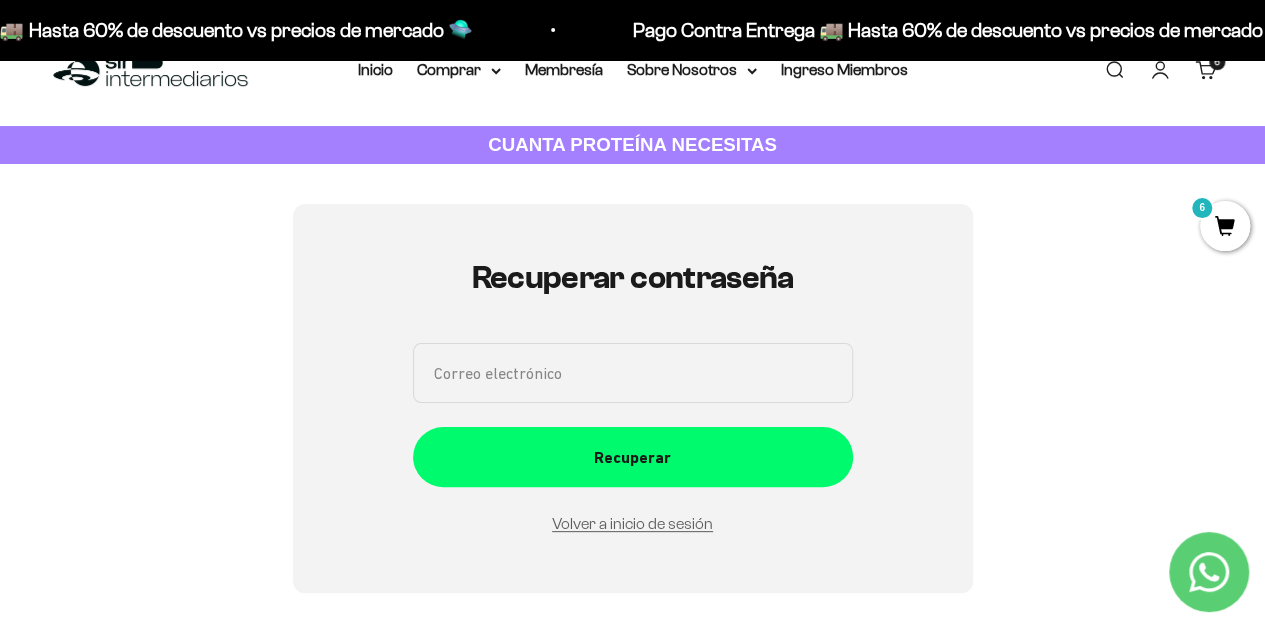 scroll, scrollTop: 77, scrollLeft: 0, axis: vertical 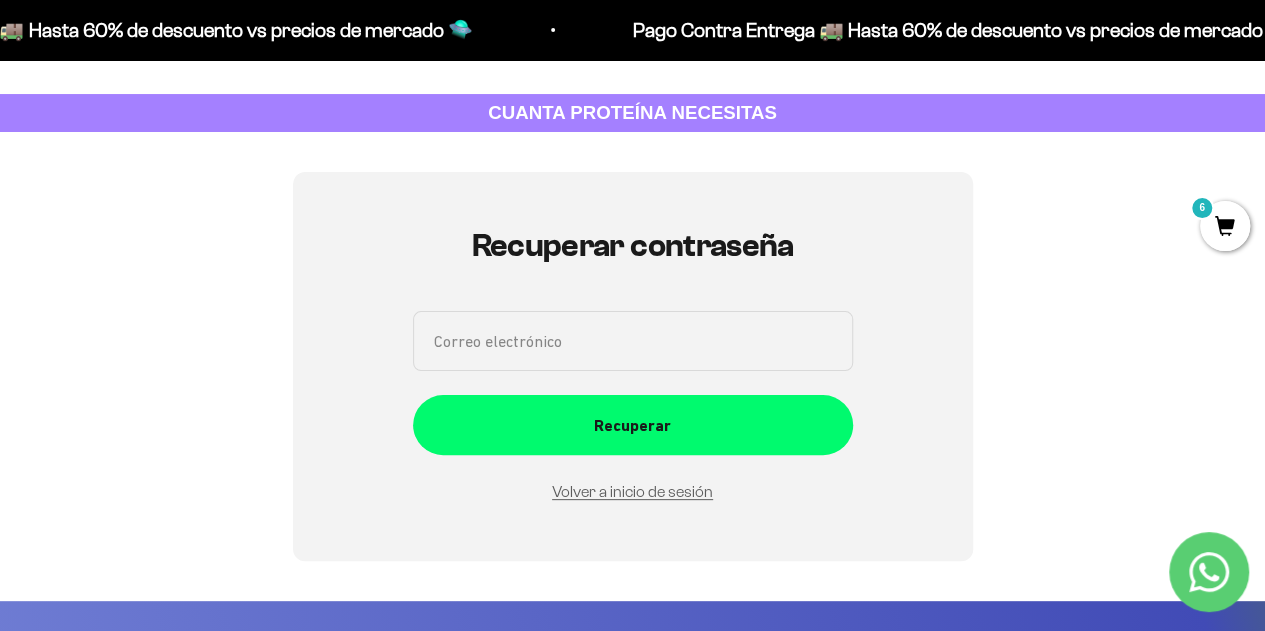 click on "Correo electrónico" at bounding box center [633, 341] 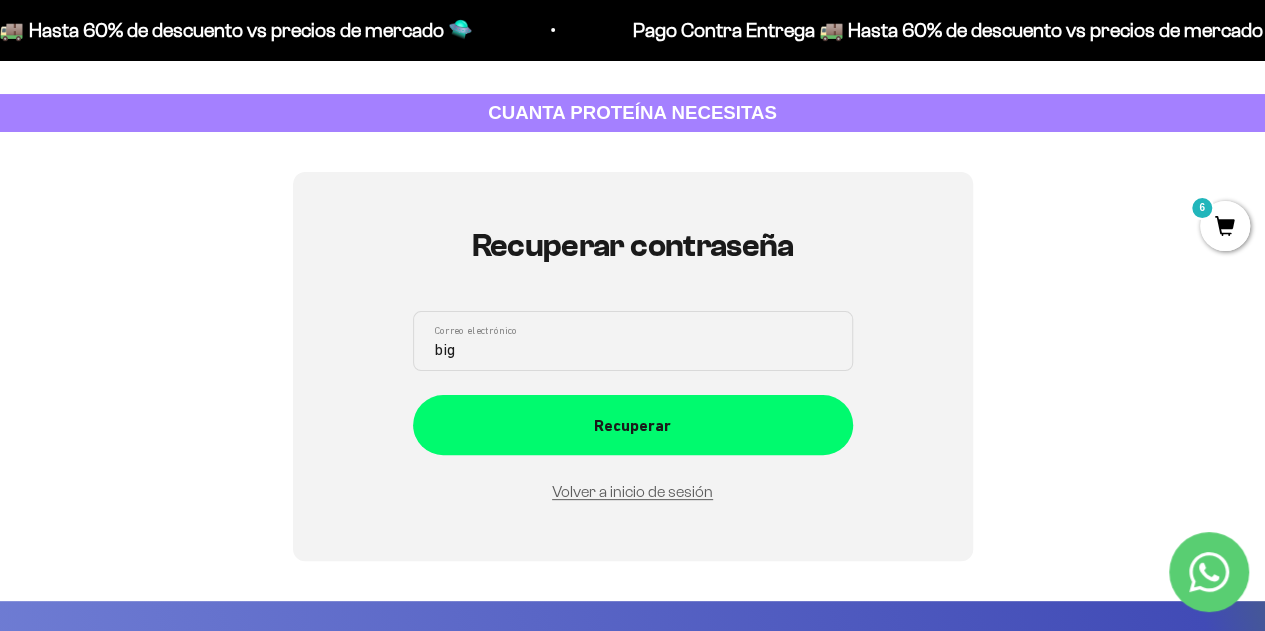 click on "Recuperar" at bounding box center [633, 425] 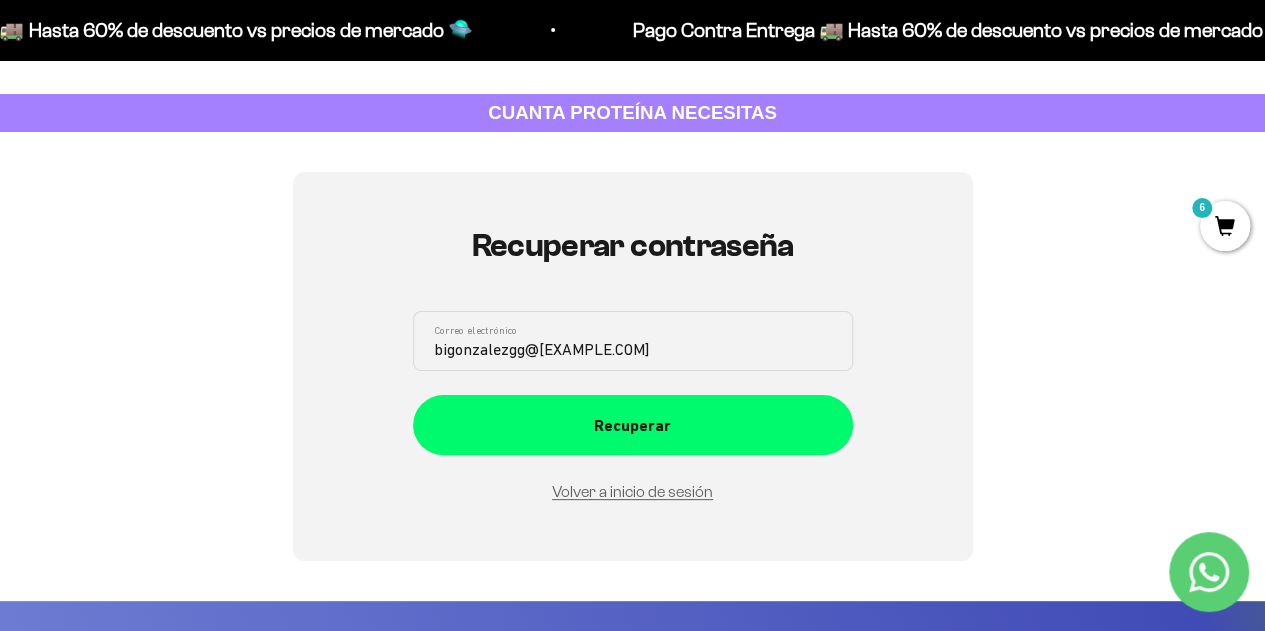 click on "Recuperar" at bounding box center [633, 426] 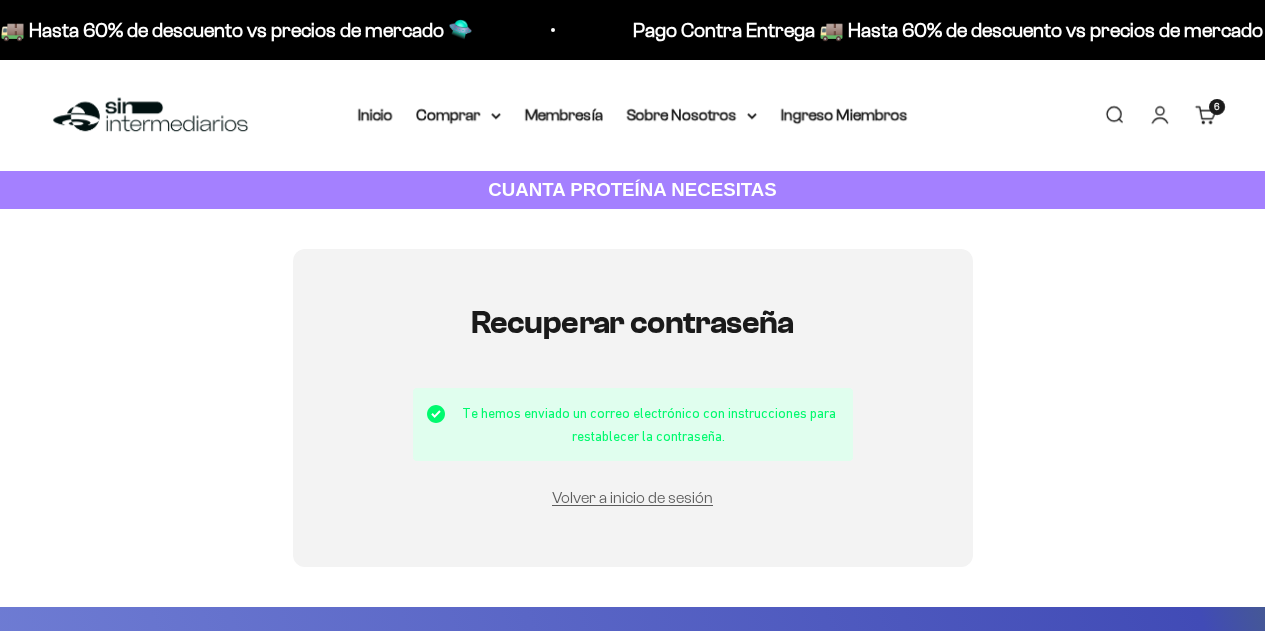 scroll, scrollTop: 0, scrollLeft: 0, axis: both 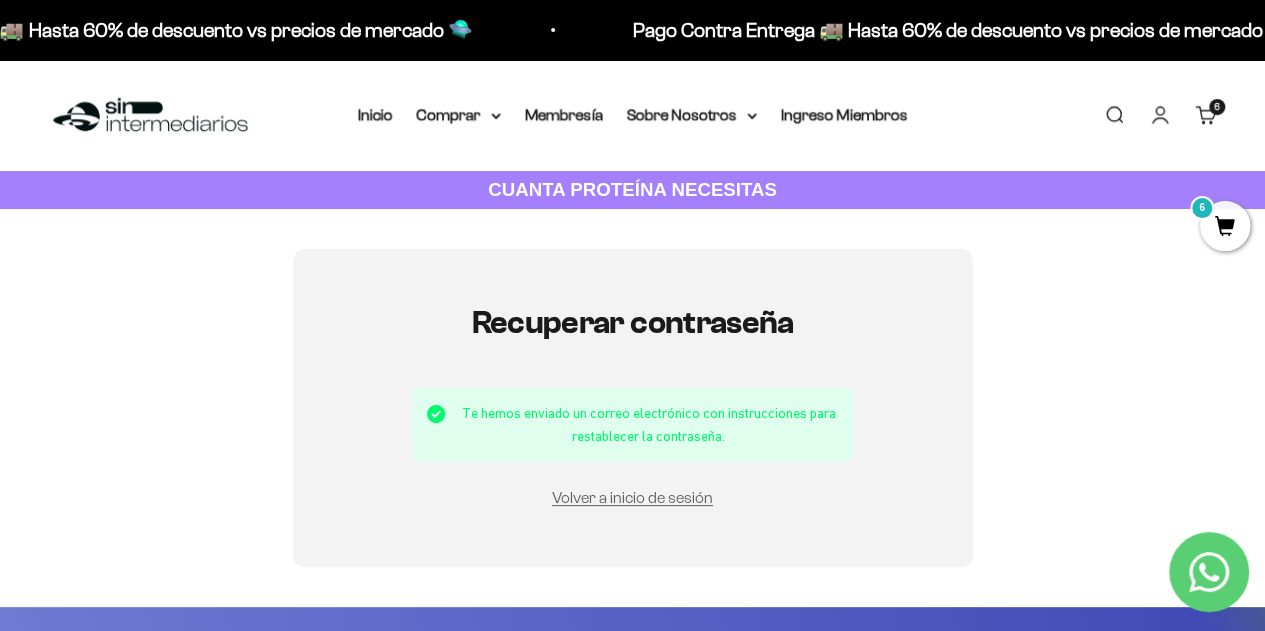 click on "Volver a inicio de sesión" at bounding box center [632, 497] 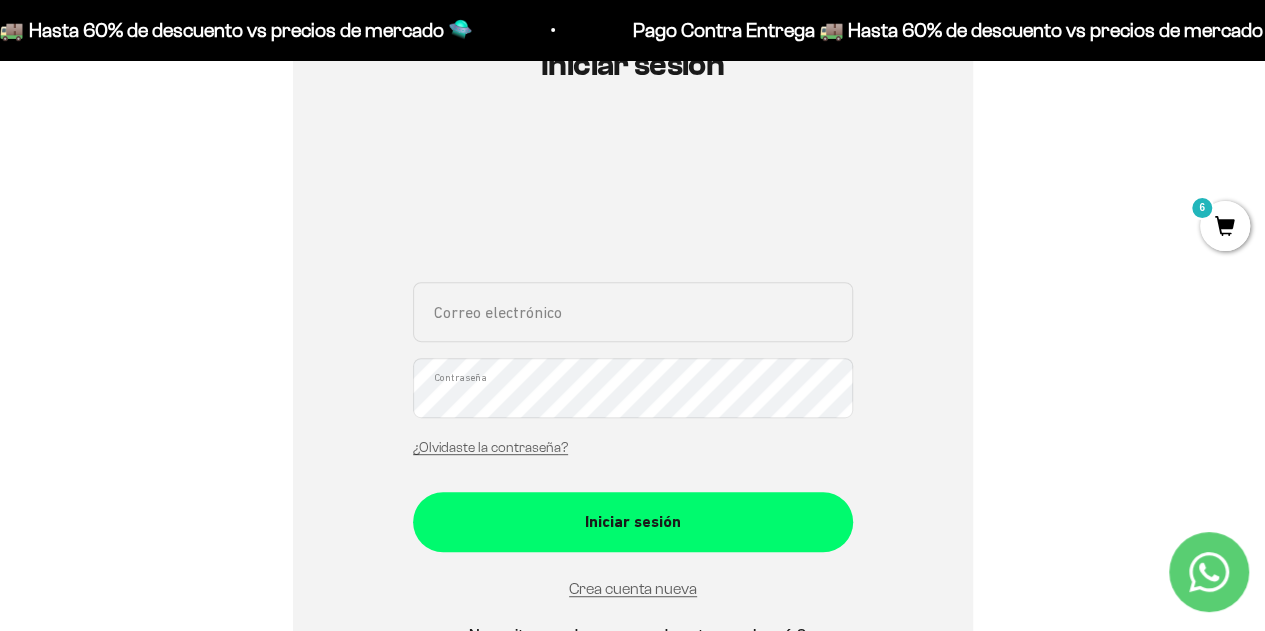 scroll, scrollTop: 260, scrollLeft: 0, axis: vertical 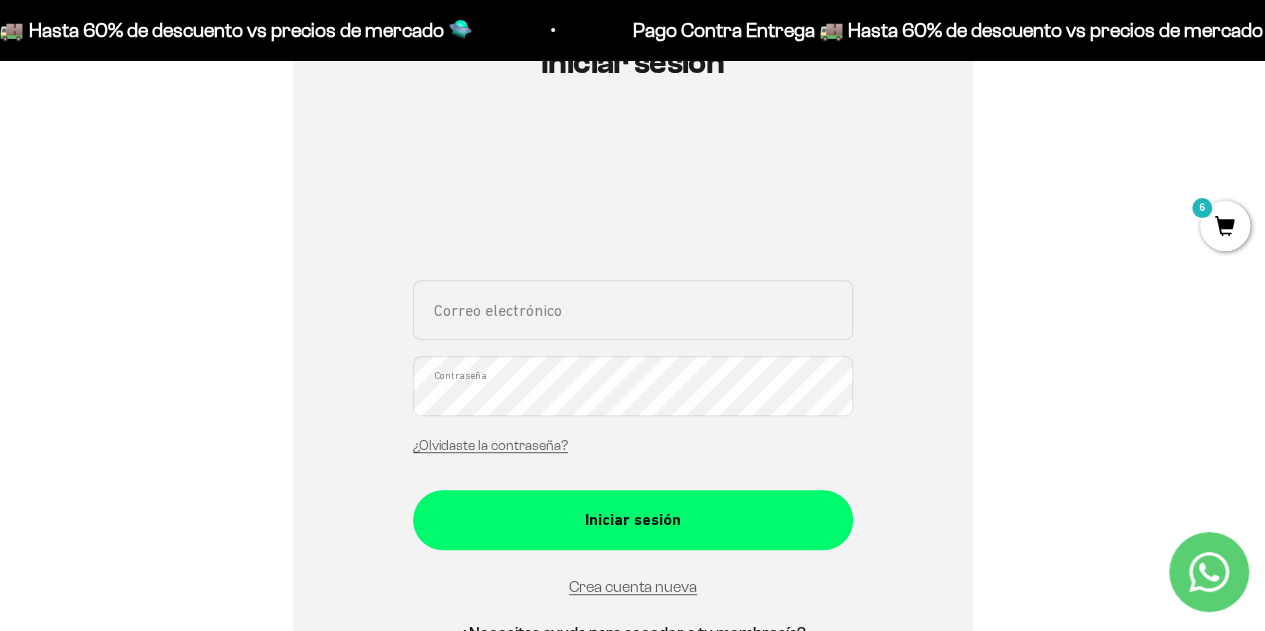 click on "Correo electrónico" at bounding box center (633, 310) 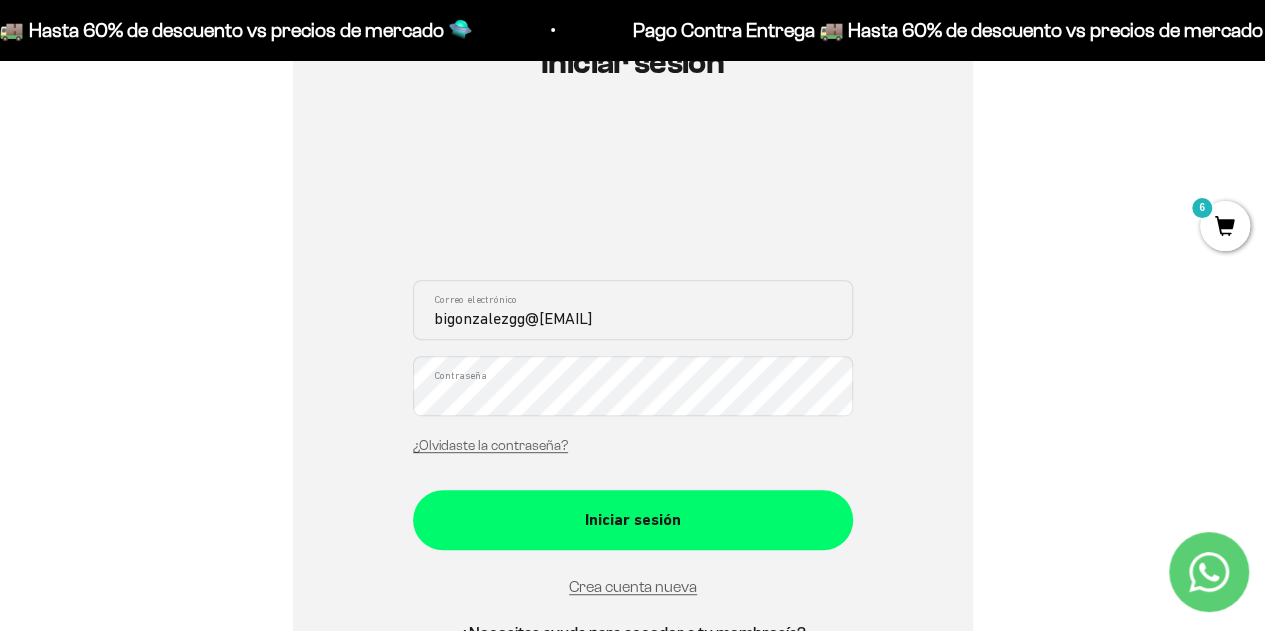 click on "Iniciar sesión" at bounding box center (633, 520) 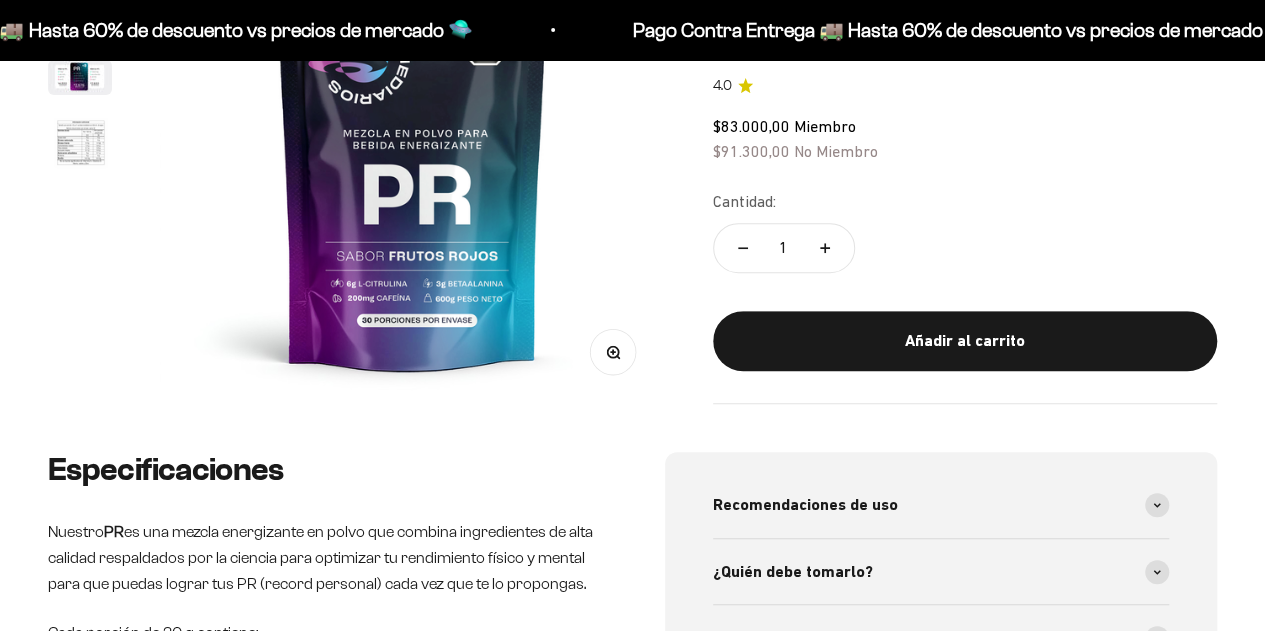 scroll, scrollTop: 366, scrollLeft: 0, axis: vertical 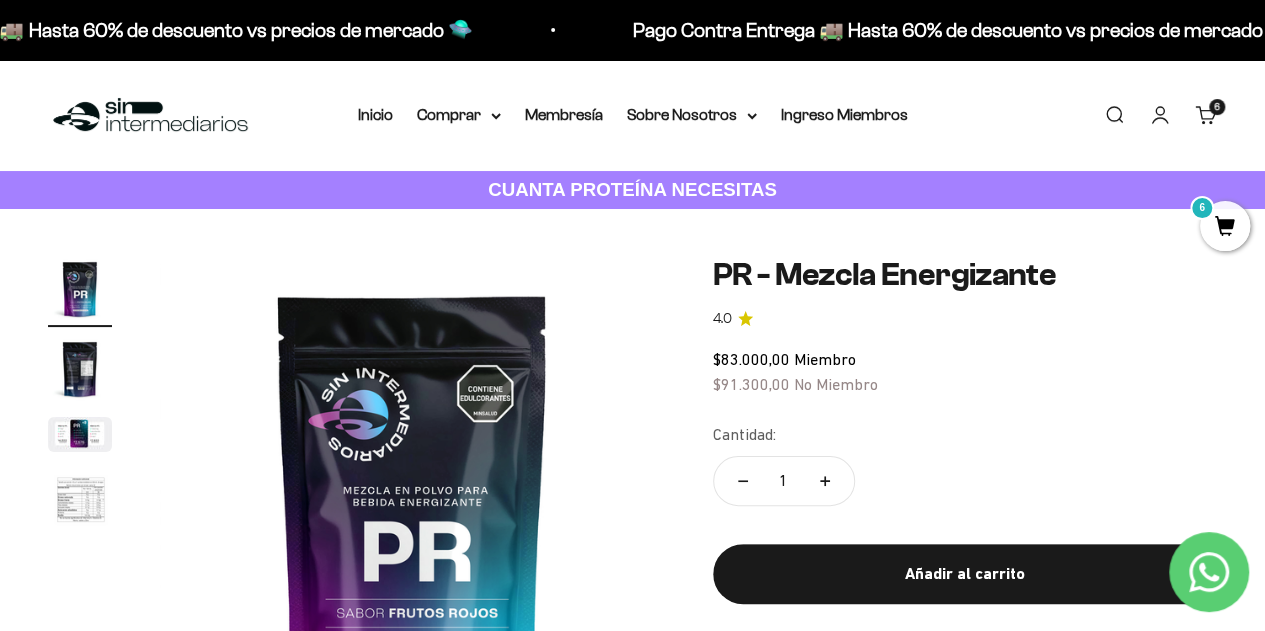 click on "Comprar" at bounding box center [459, 115] 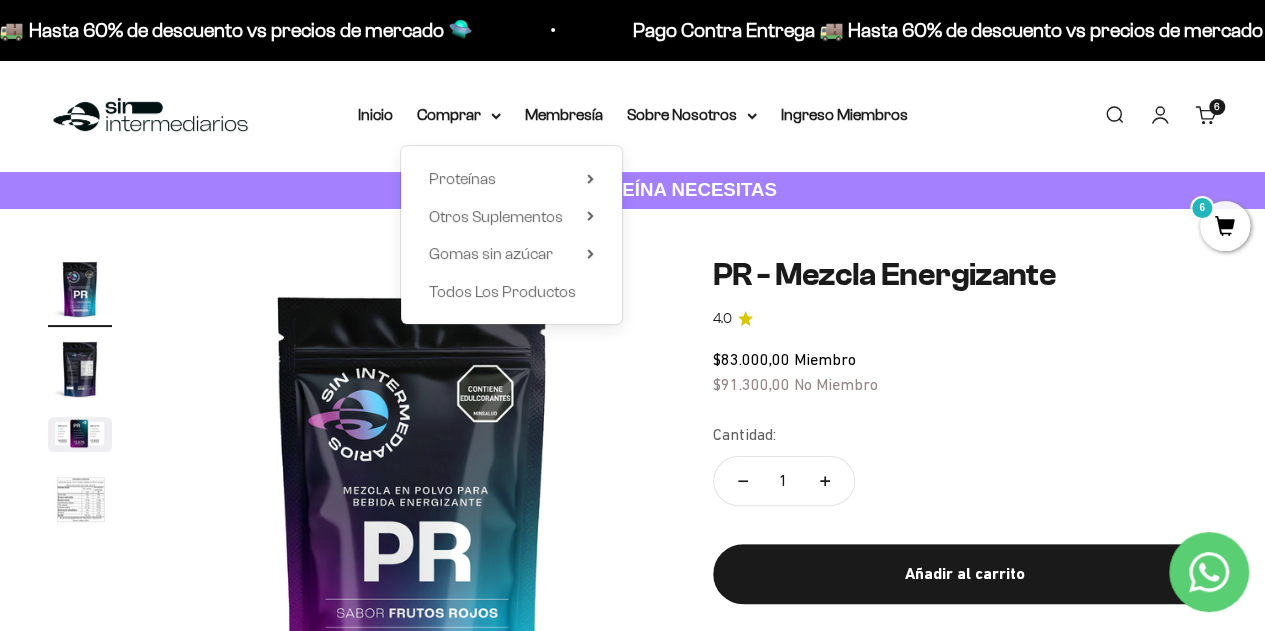 click on "Todos Los Productos" at bounding box center (502, 291) 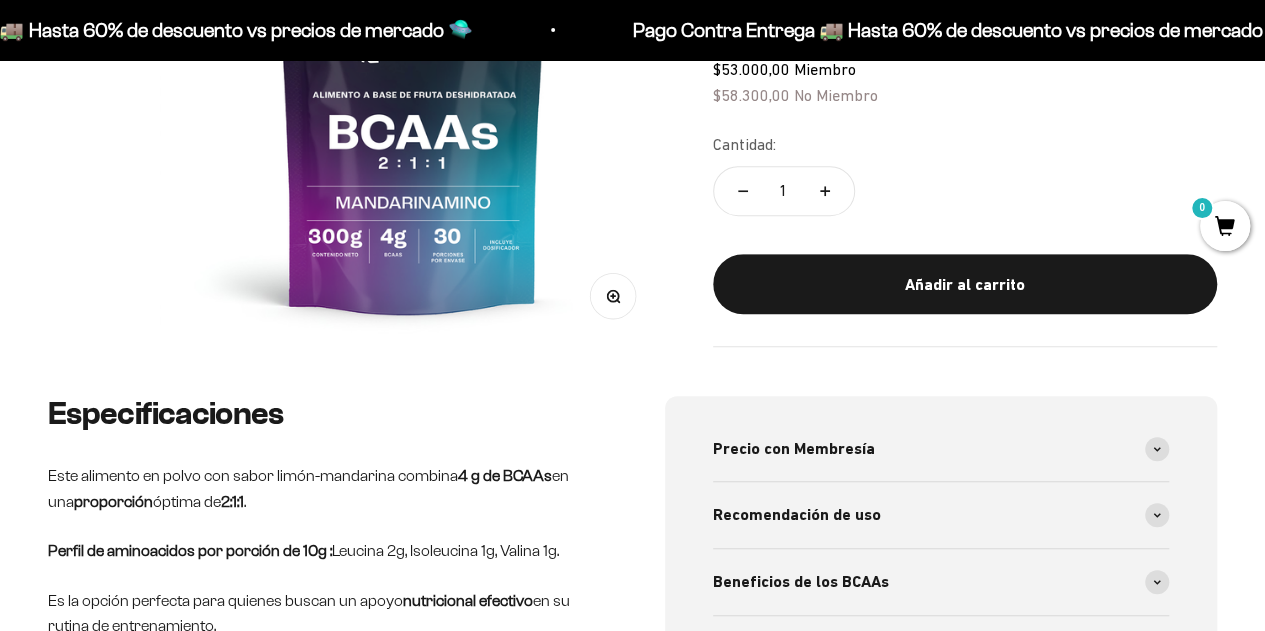 scroll, scrollTop: 494, scrollLeft: 0, axis: vertical 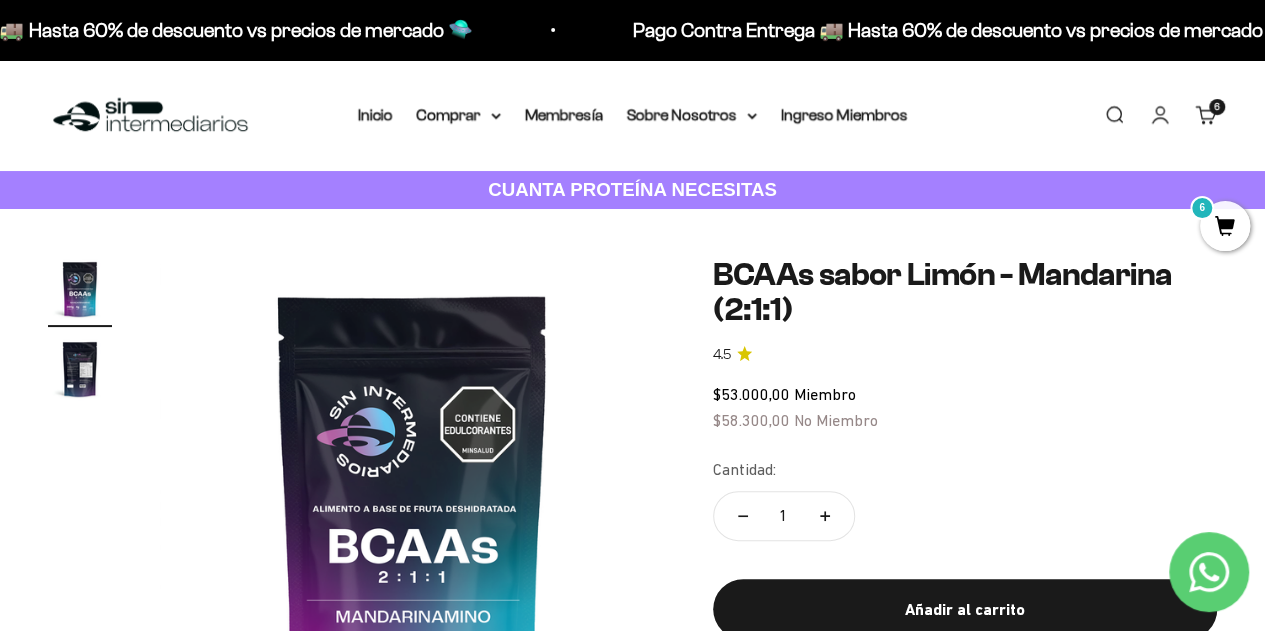 click on "Carrito
6 artículos
6" at bounding box center (1206, 115) 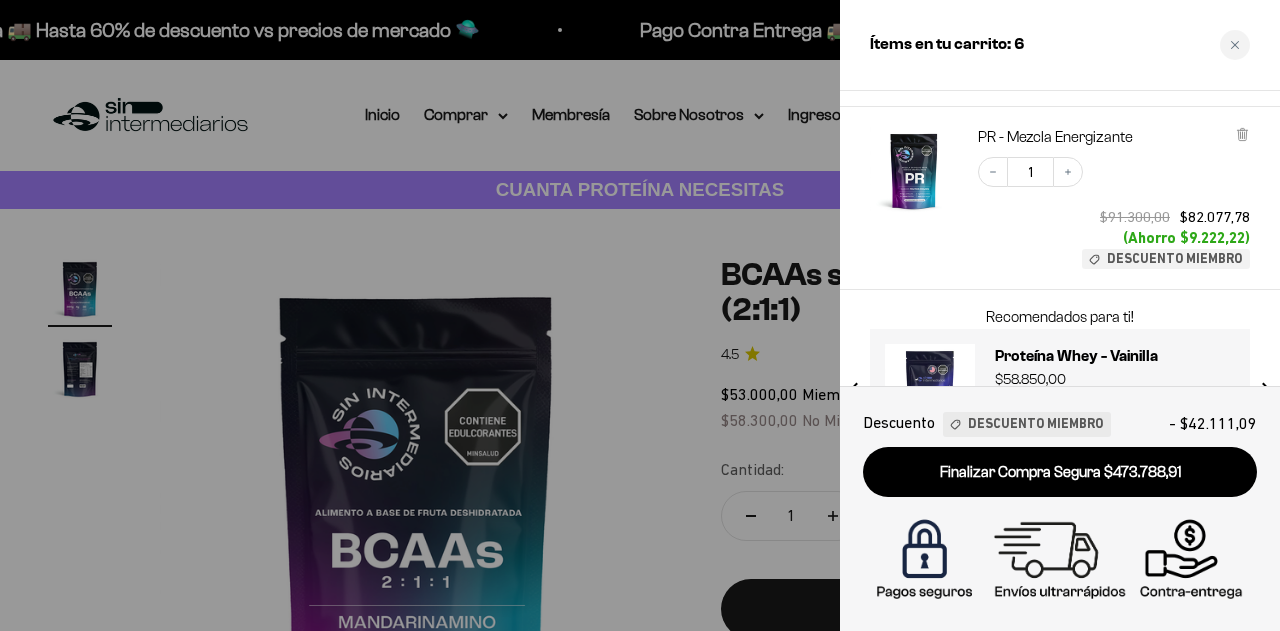 scroll, scrollTop: 860, scrollLeft: 0, axis: vertical 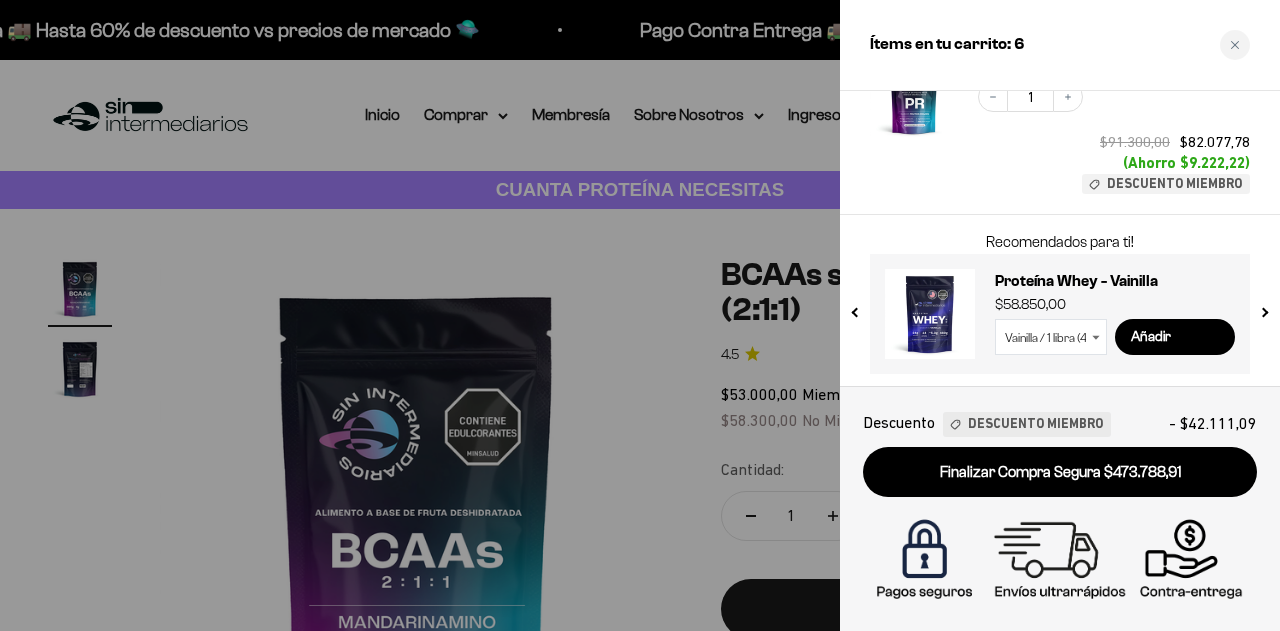 click on "Finalizar Compra Segura $473.788,91" at bounding box center (1060, 472) 